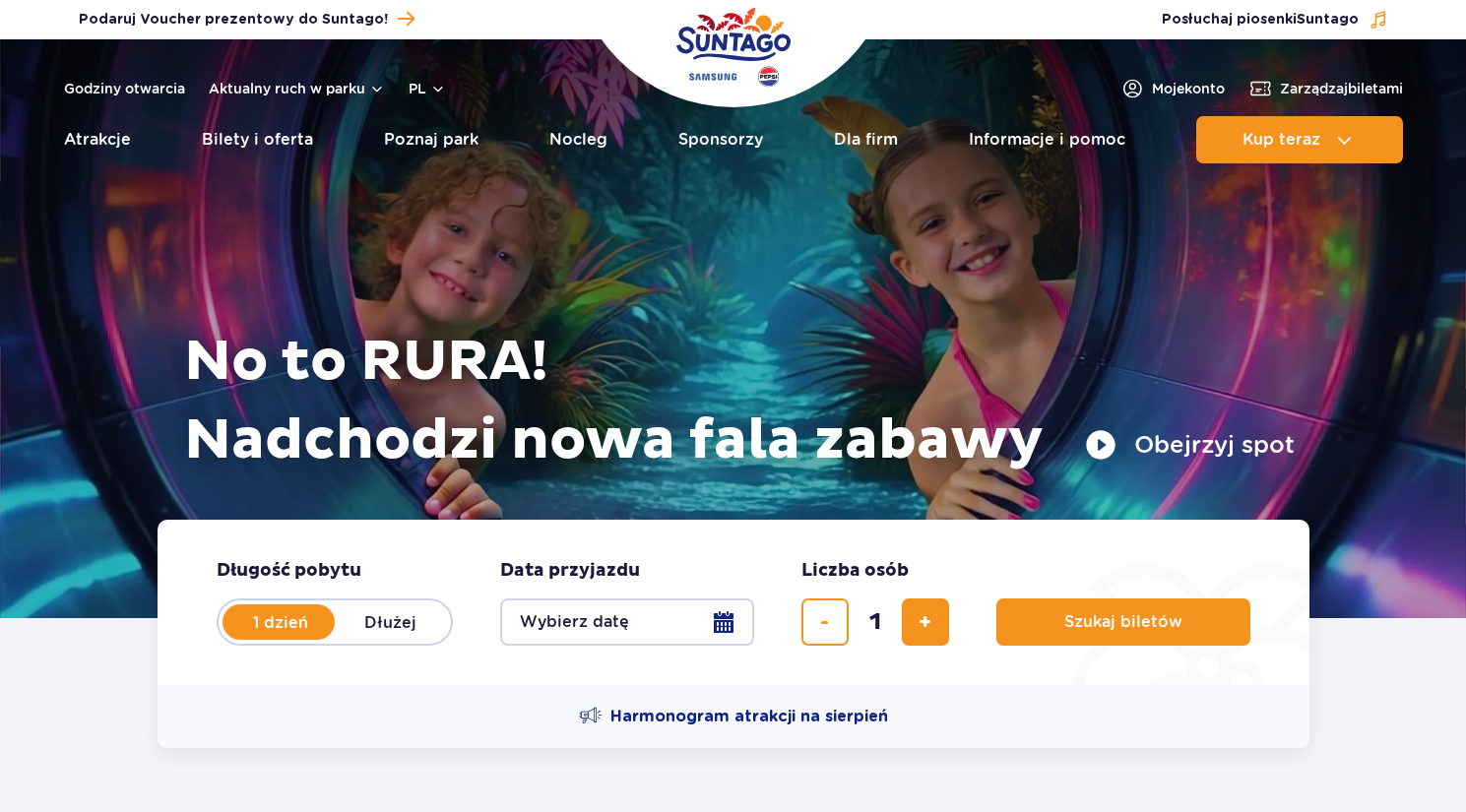 scroll, scrollTop: 0, scrollLeft: 0, axis: both 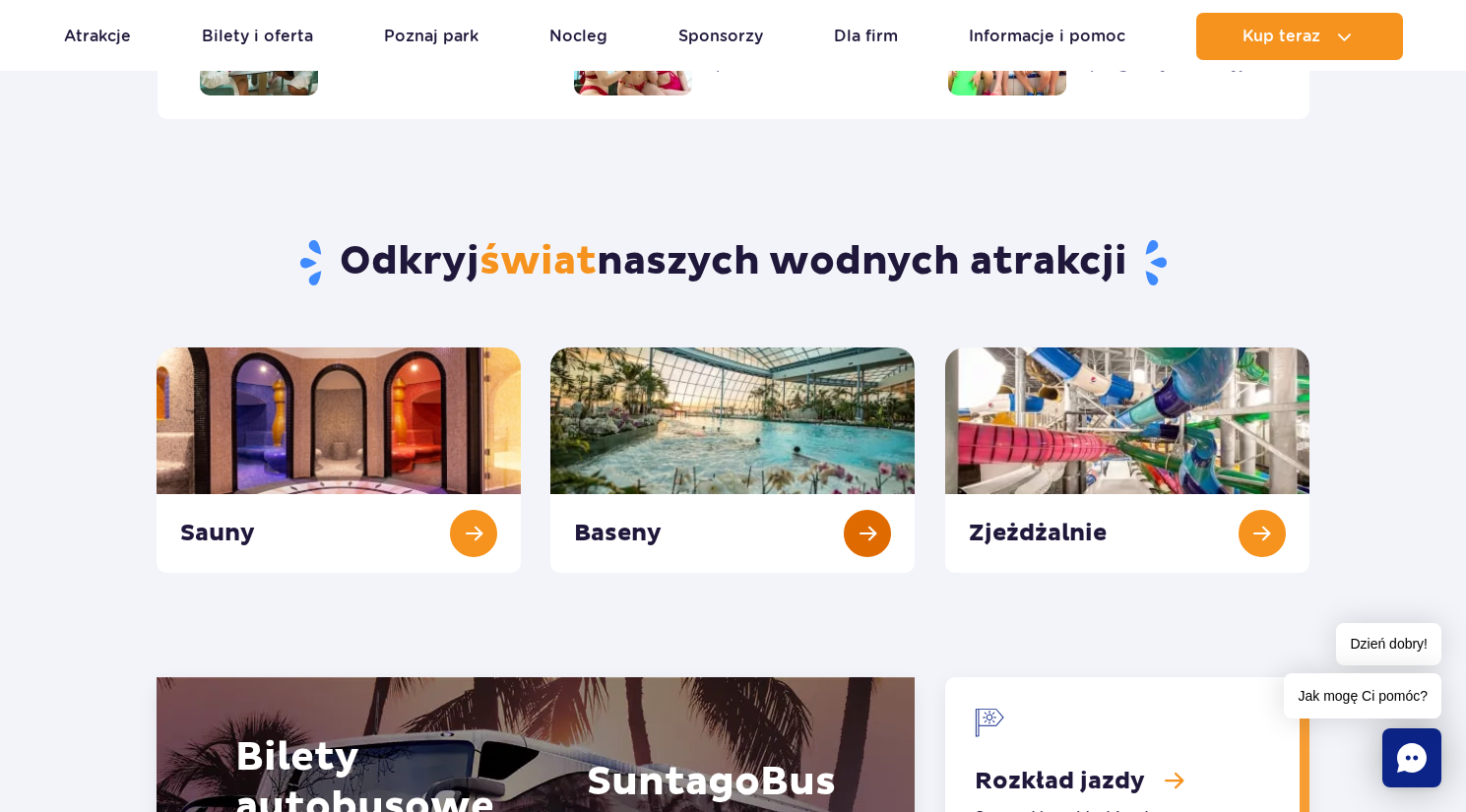 click at bounding box center (733, 460) 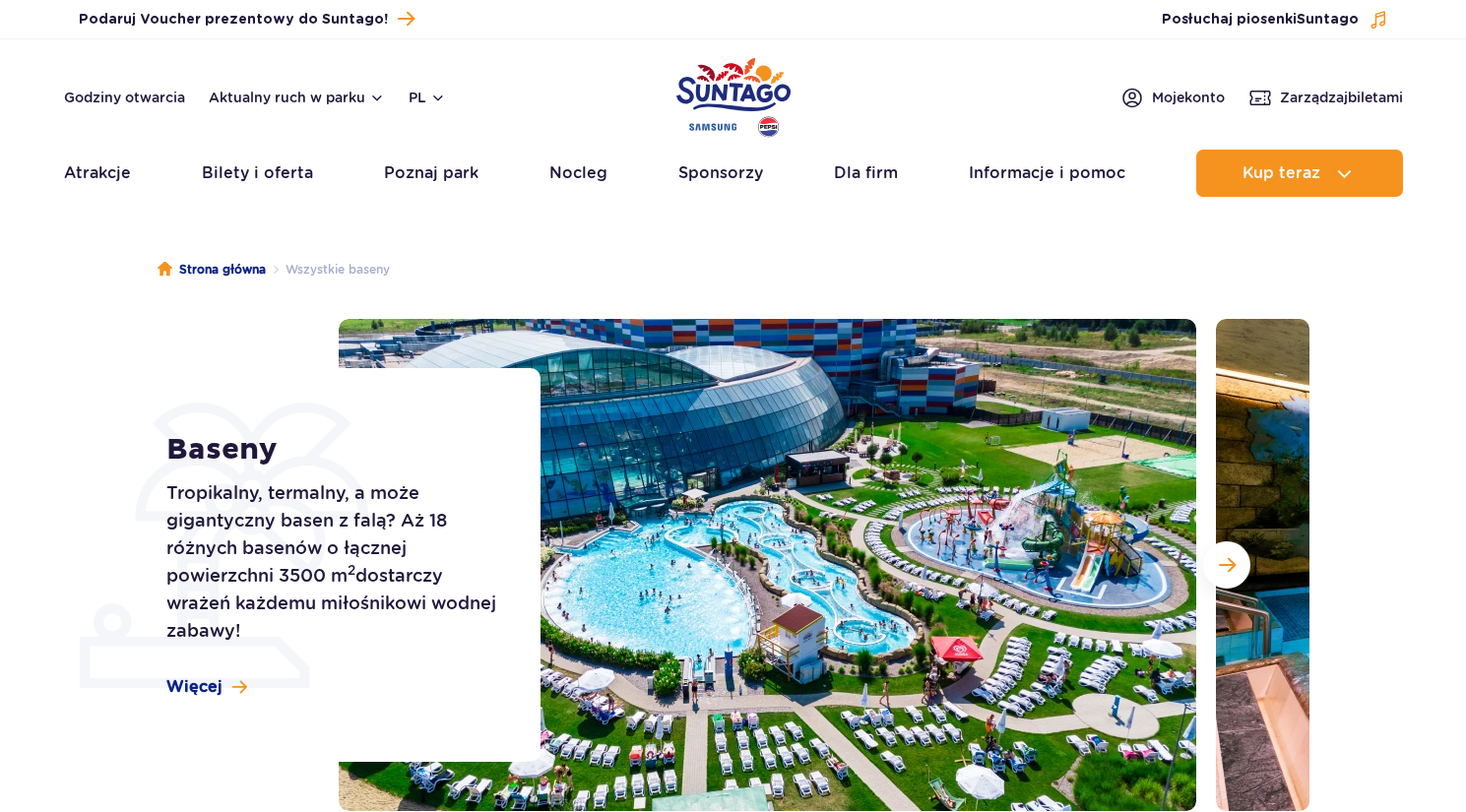 scroll, scrollTop: 0, scrollLeft: 0, axis: both 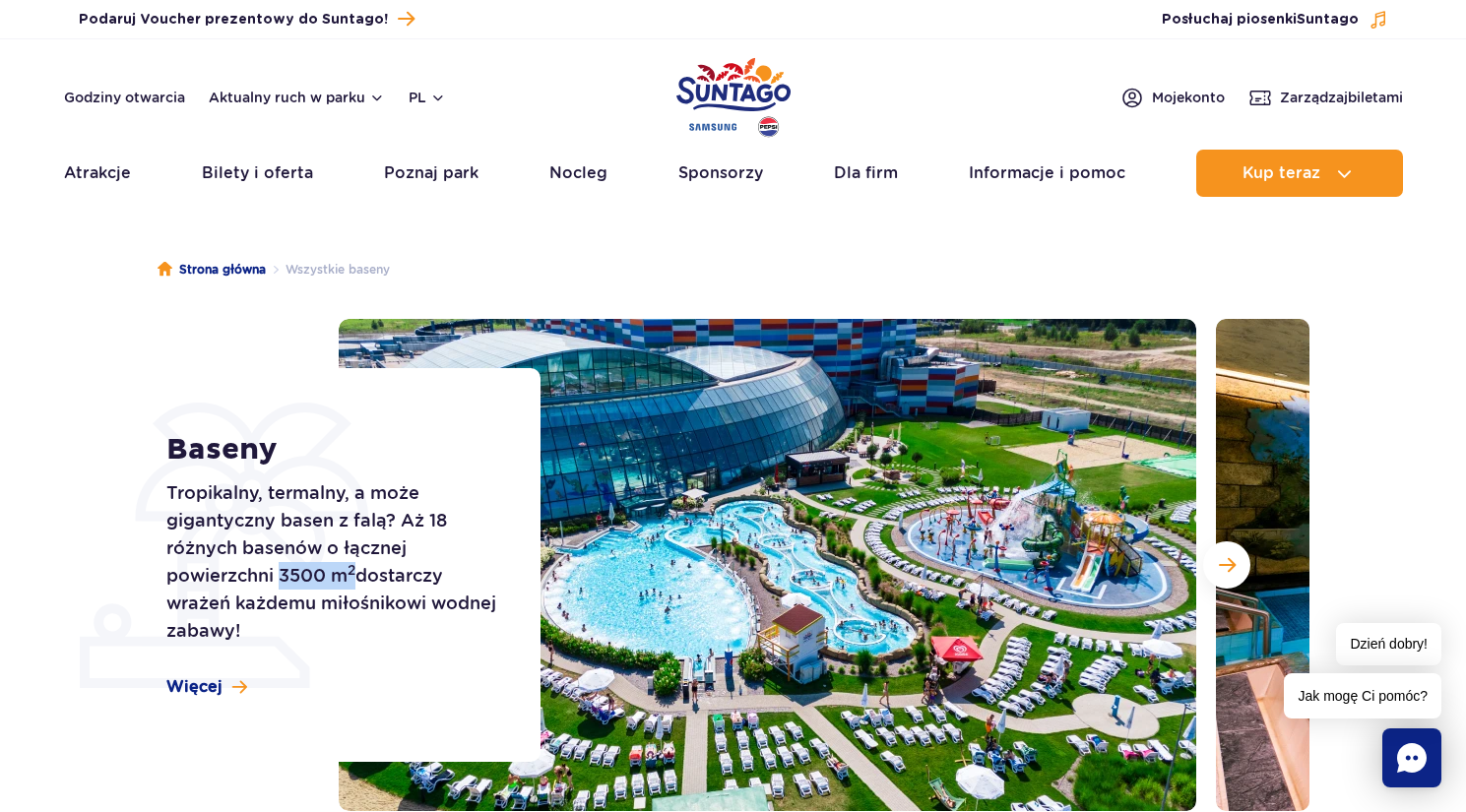 drag, startPoint x: 283, startPoint y: 576, endPoint x: 354, endPoint y: 576, distance: 71 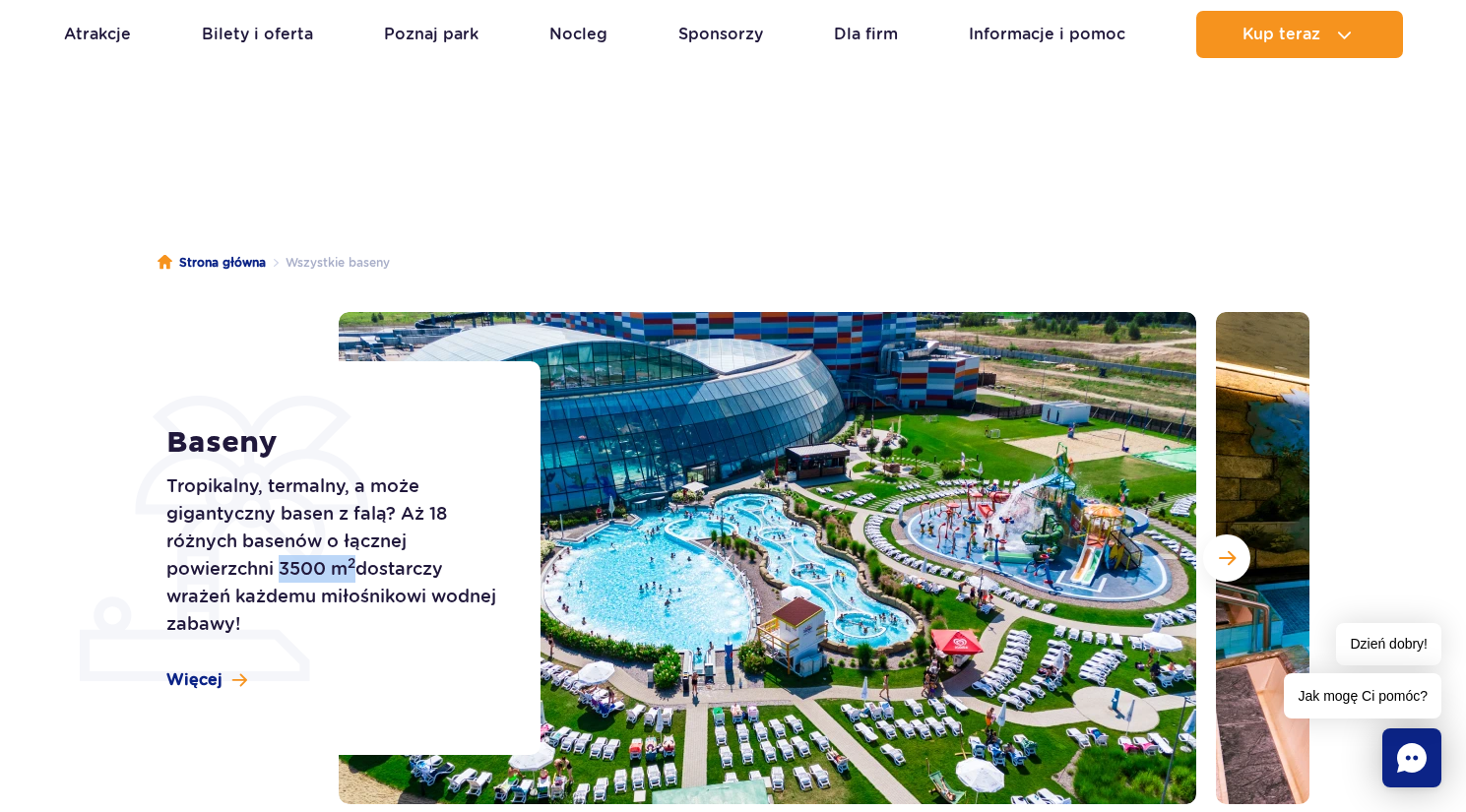 scroll, scrollTop: 6, scrollLeft: 0, axis: vertical 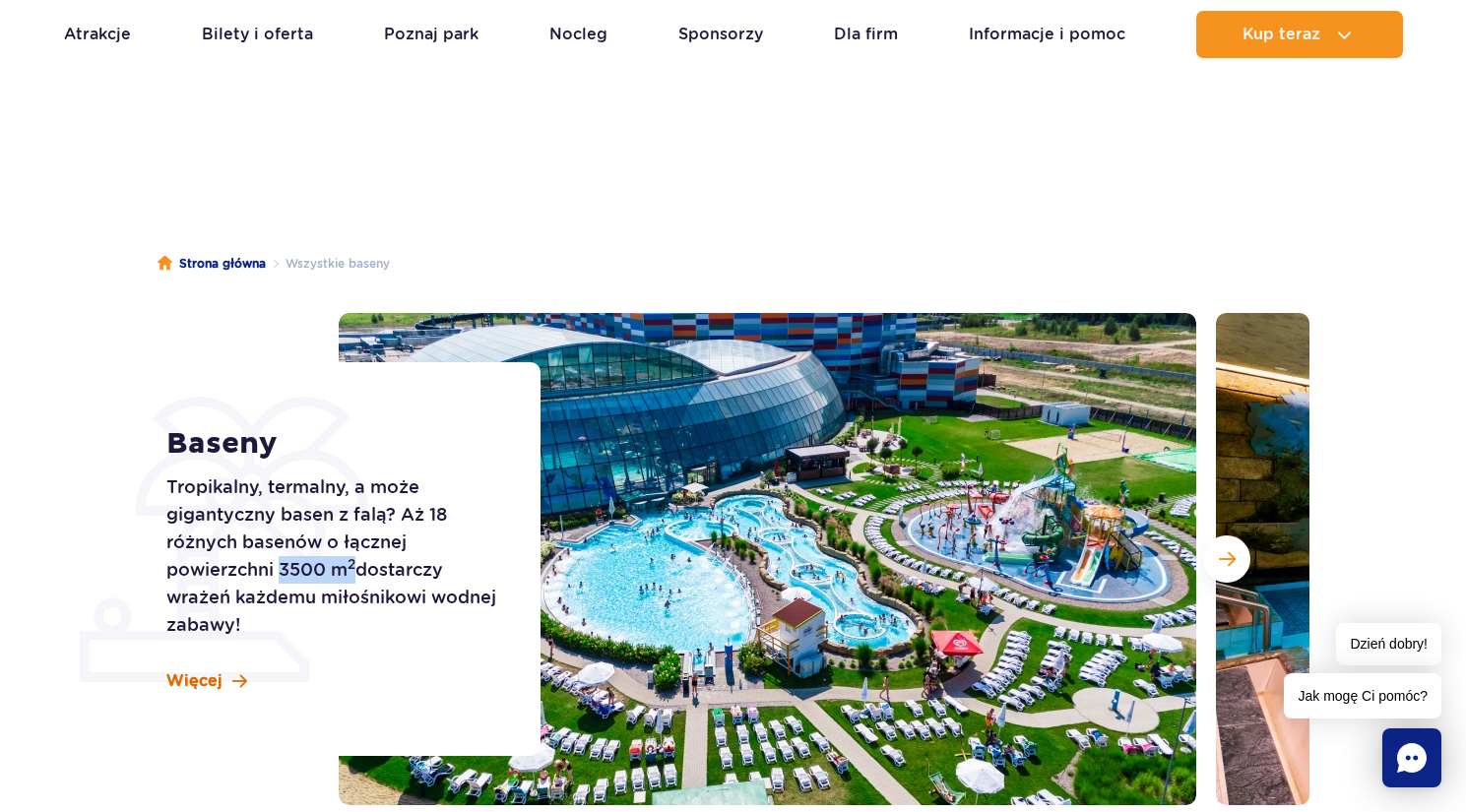 click on "Więcej" at bounding box center [194, 681] 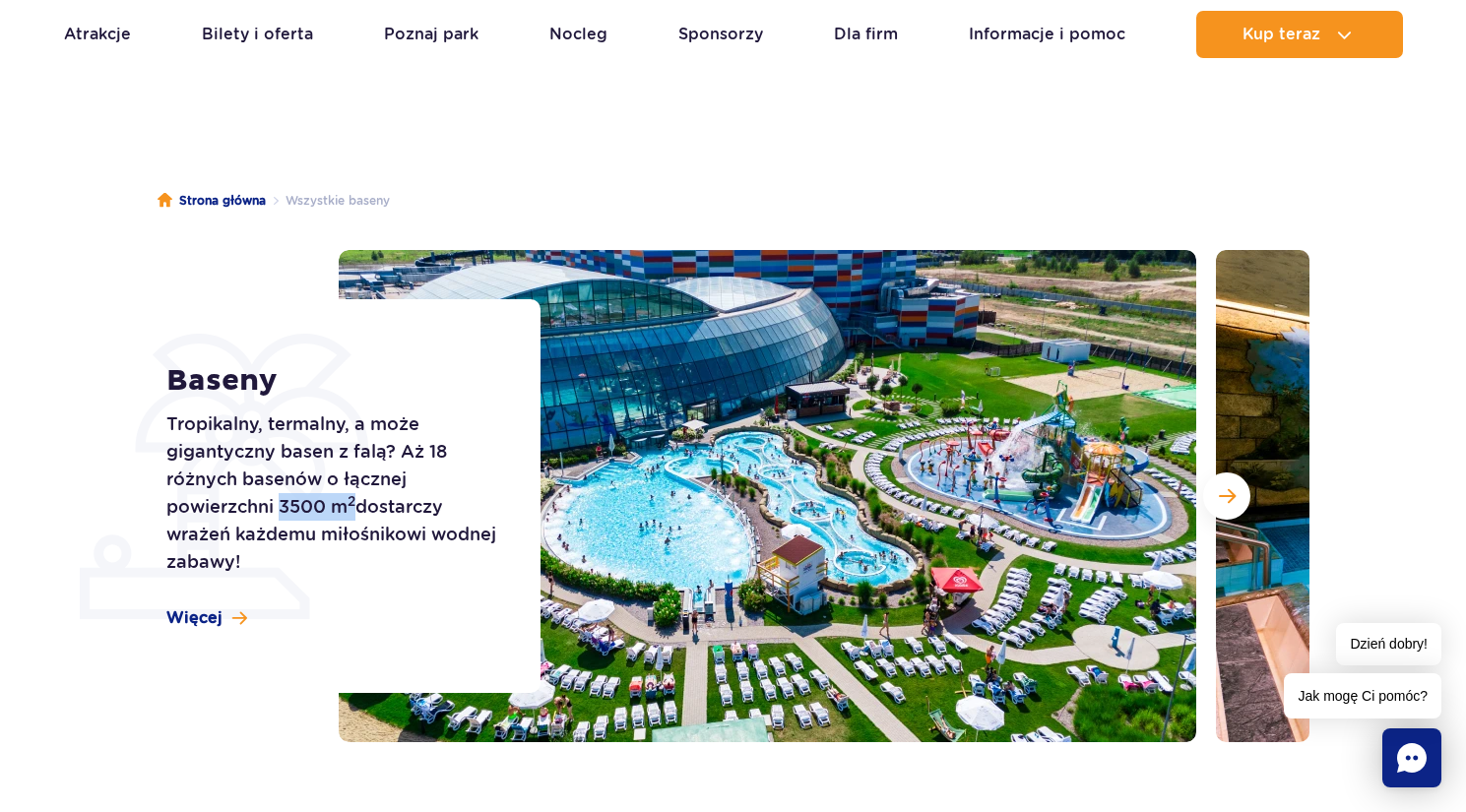 scroll, scrollTop: 0, scrollLeft: 0, axis: both 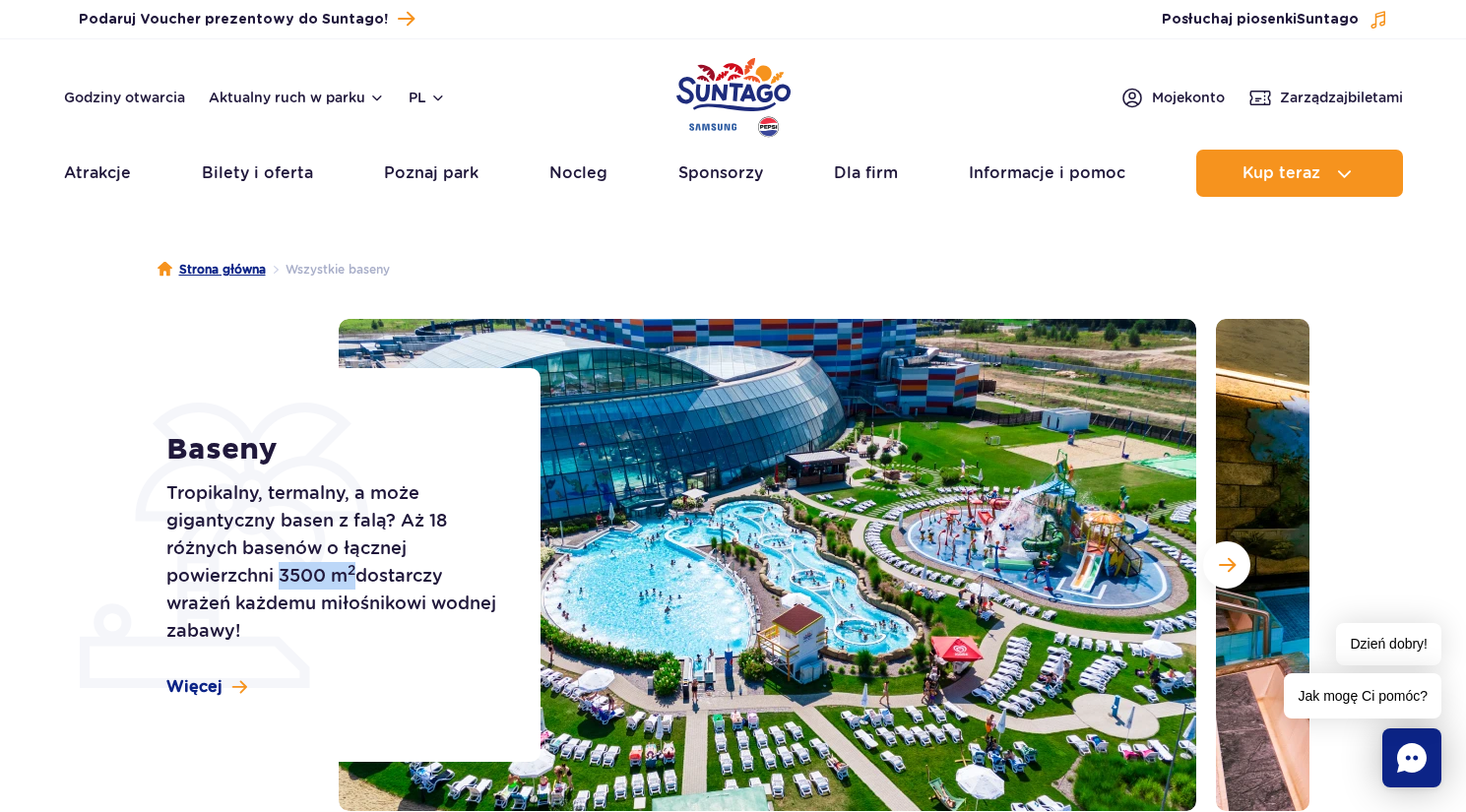 click on "Strona główna" at bounding box center (212, 270) 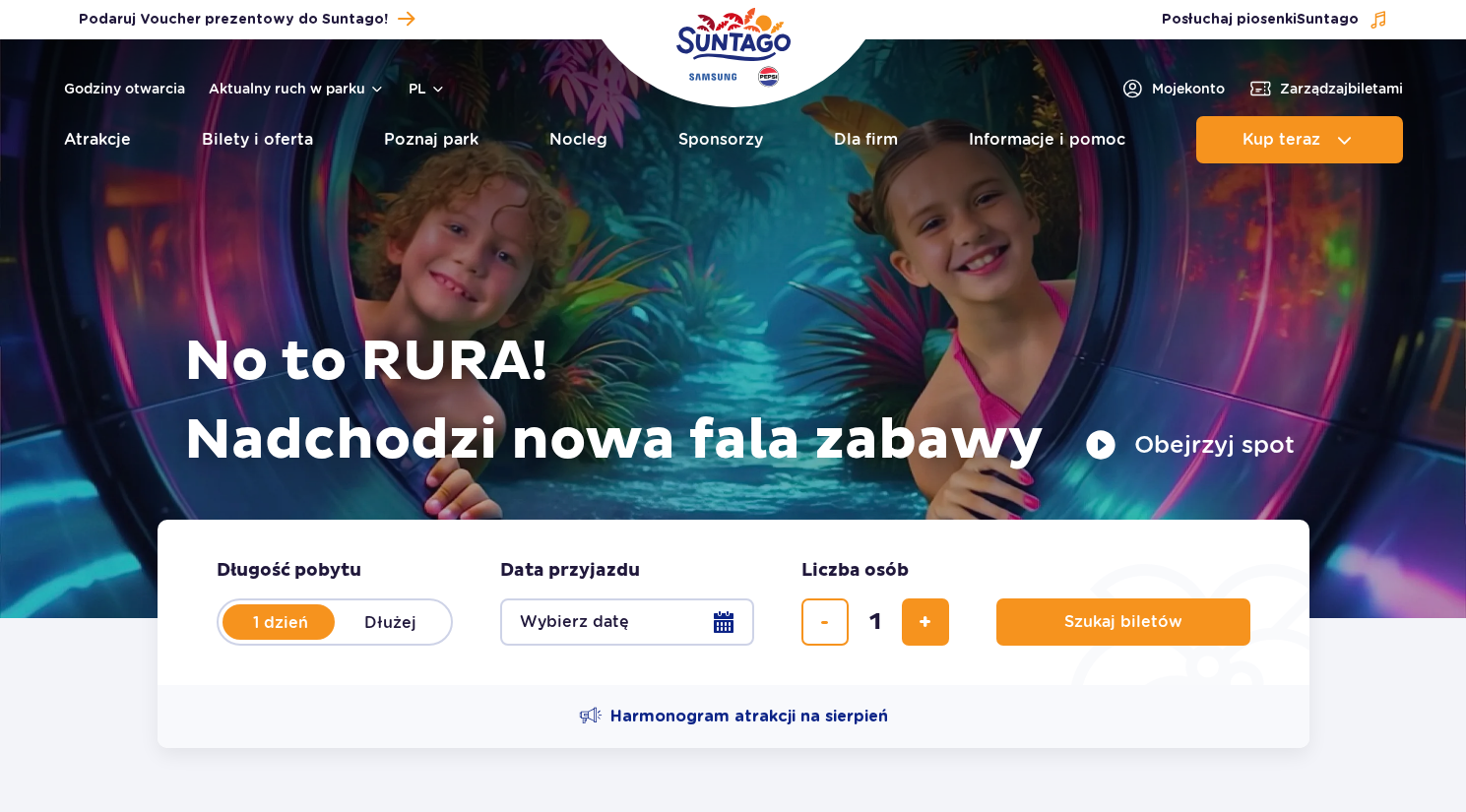 scroll, scrollTop: 0, scrollLeft: 0, axis: both 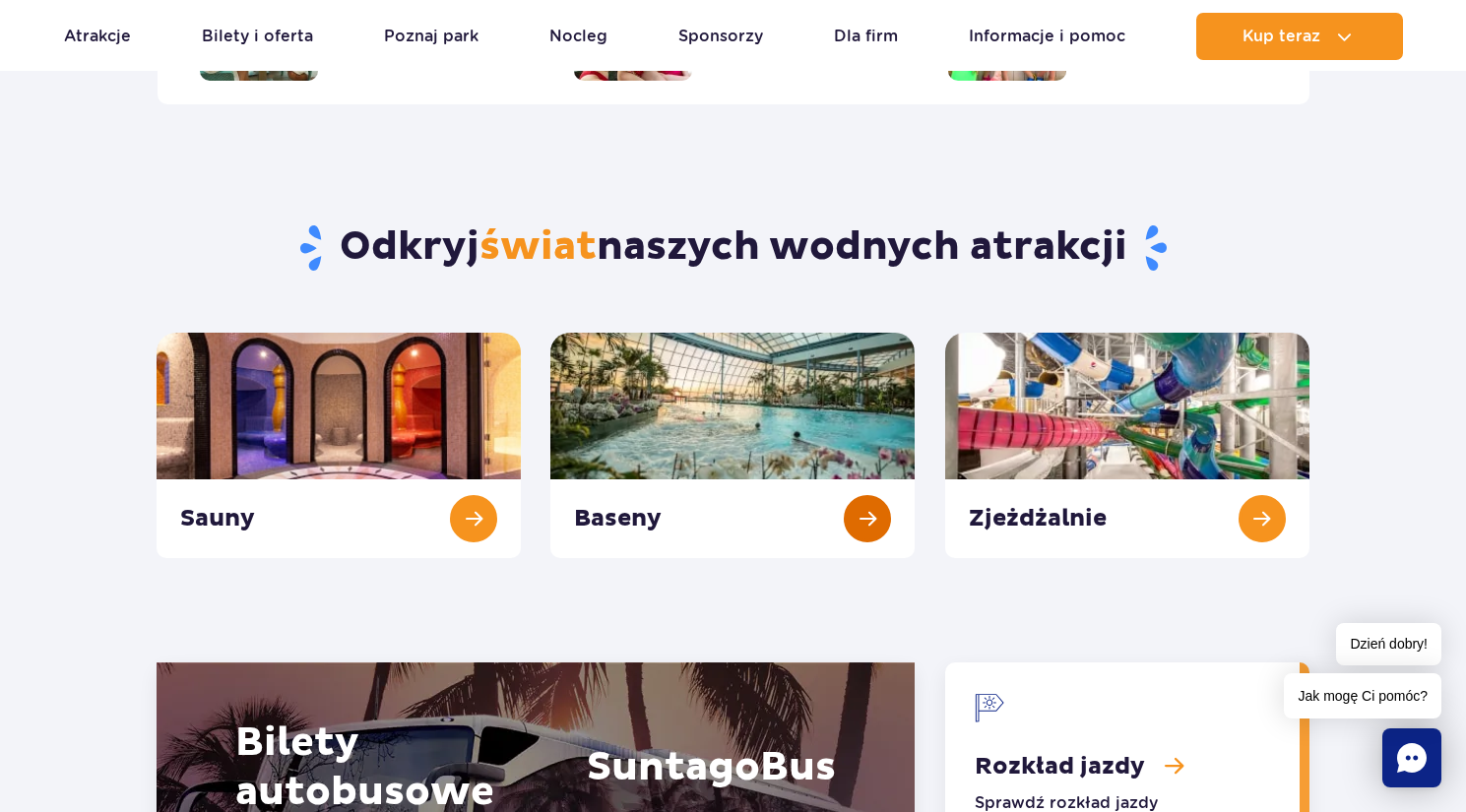 click at bounding box center (733, 445) 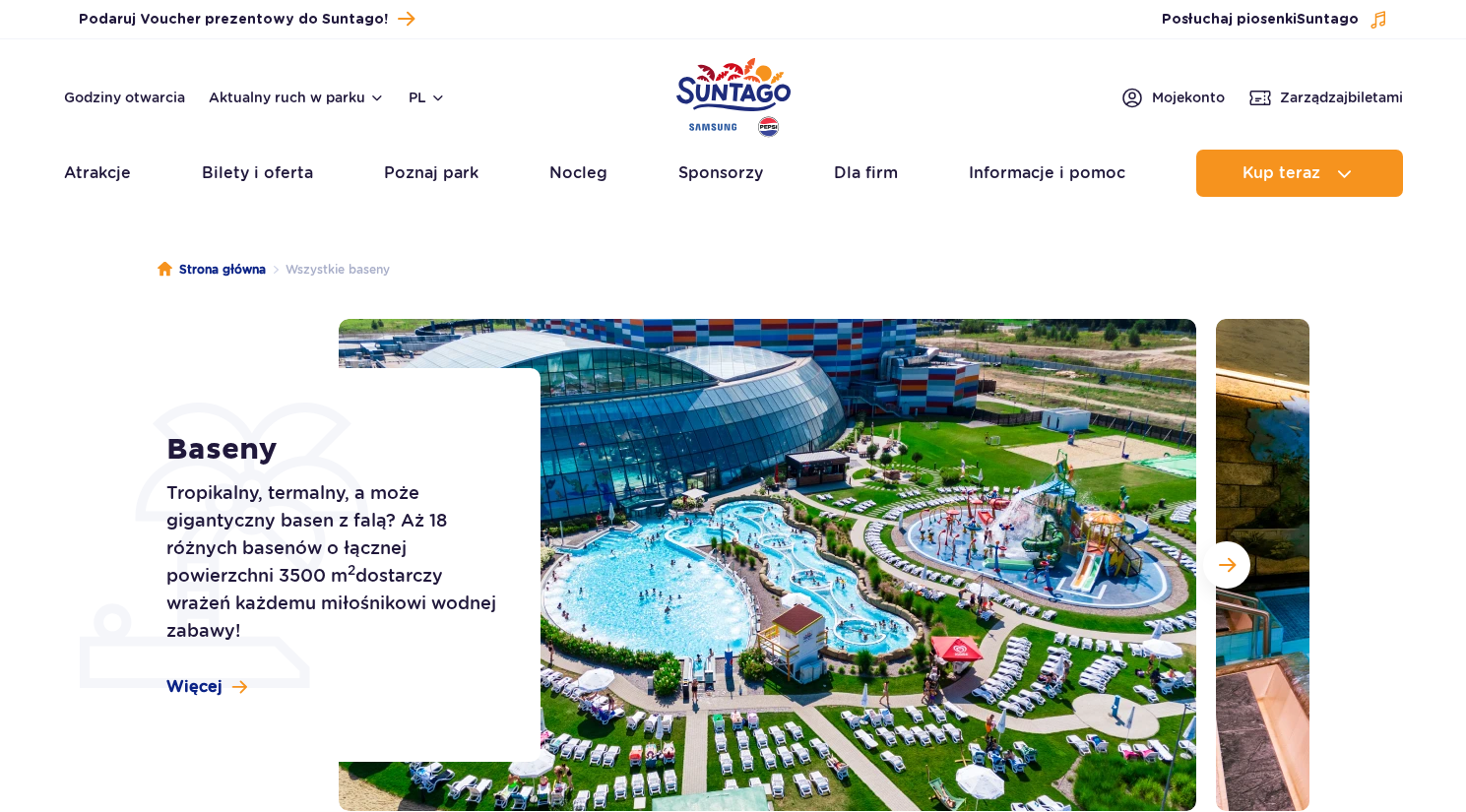 scroll, scrollTop: 0, scrollLeft: 0, axis: both 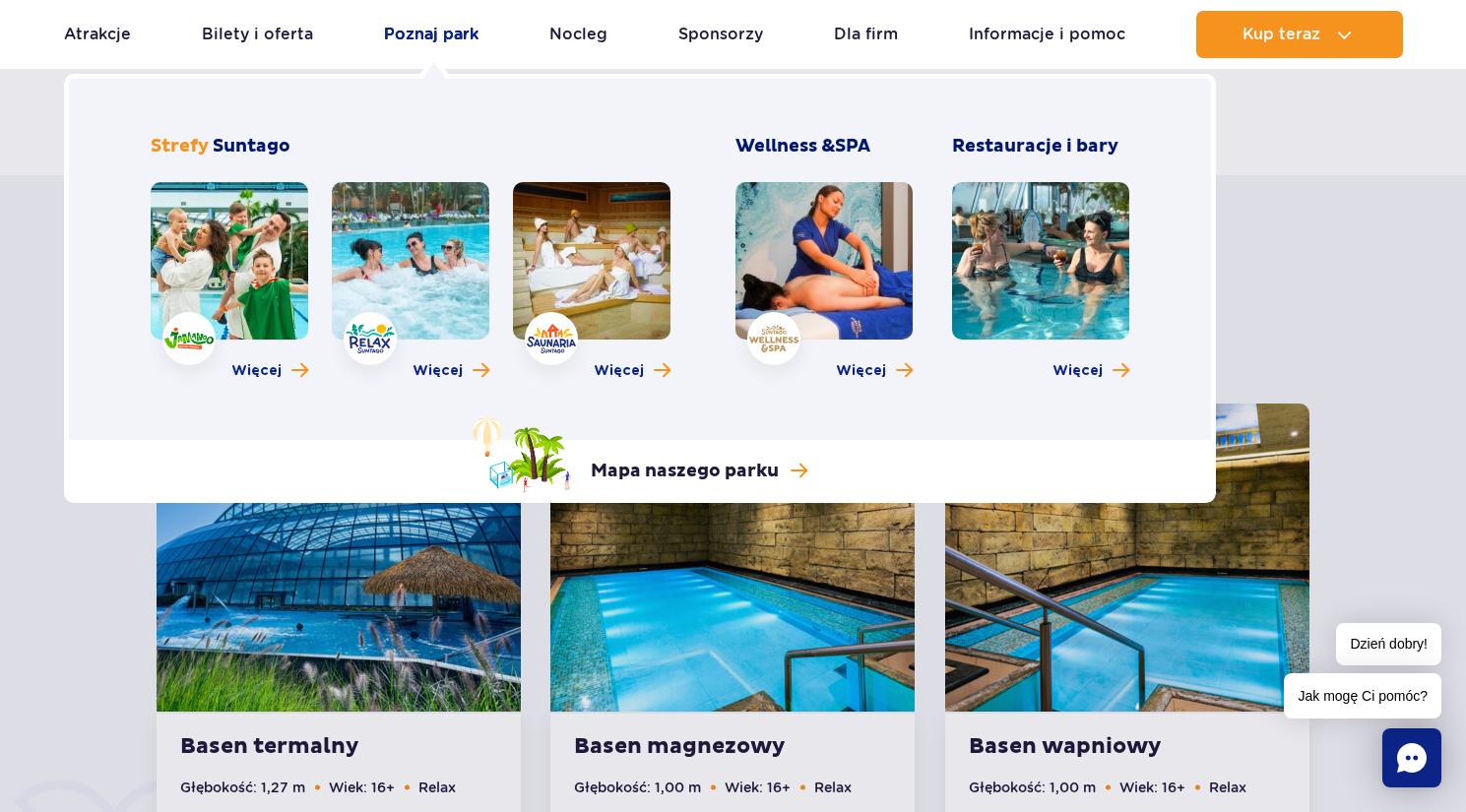 click on "Poznaj park" at bounding box center (431, 34) 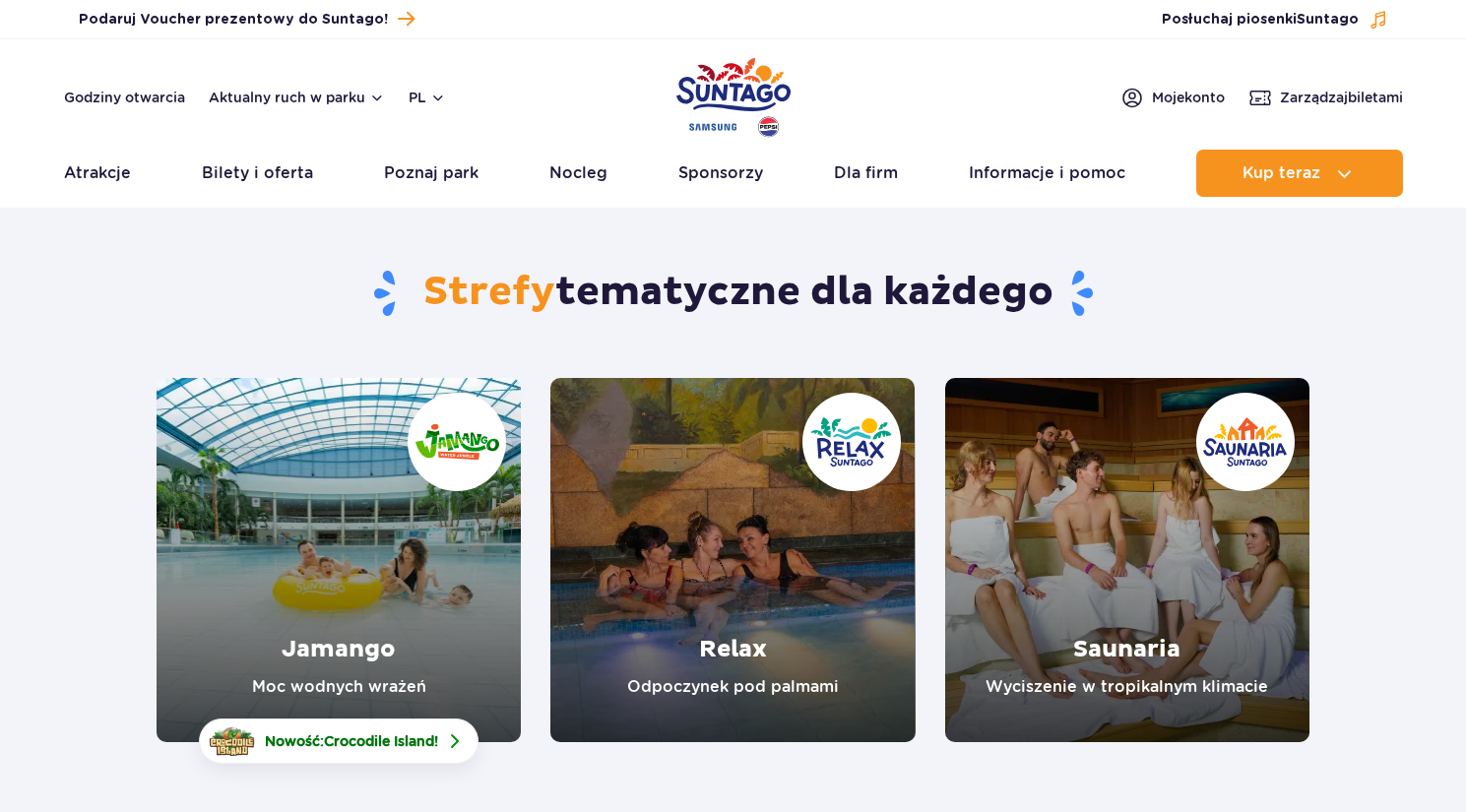 scroll, scrollTop: 0, scrollLeft: 0, axis: both 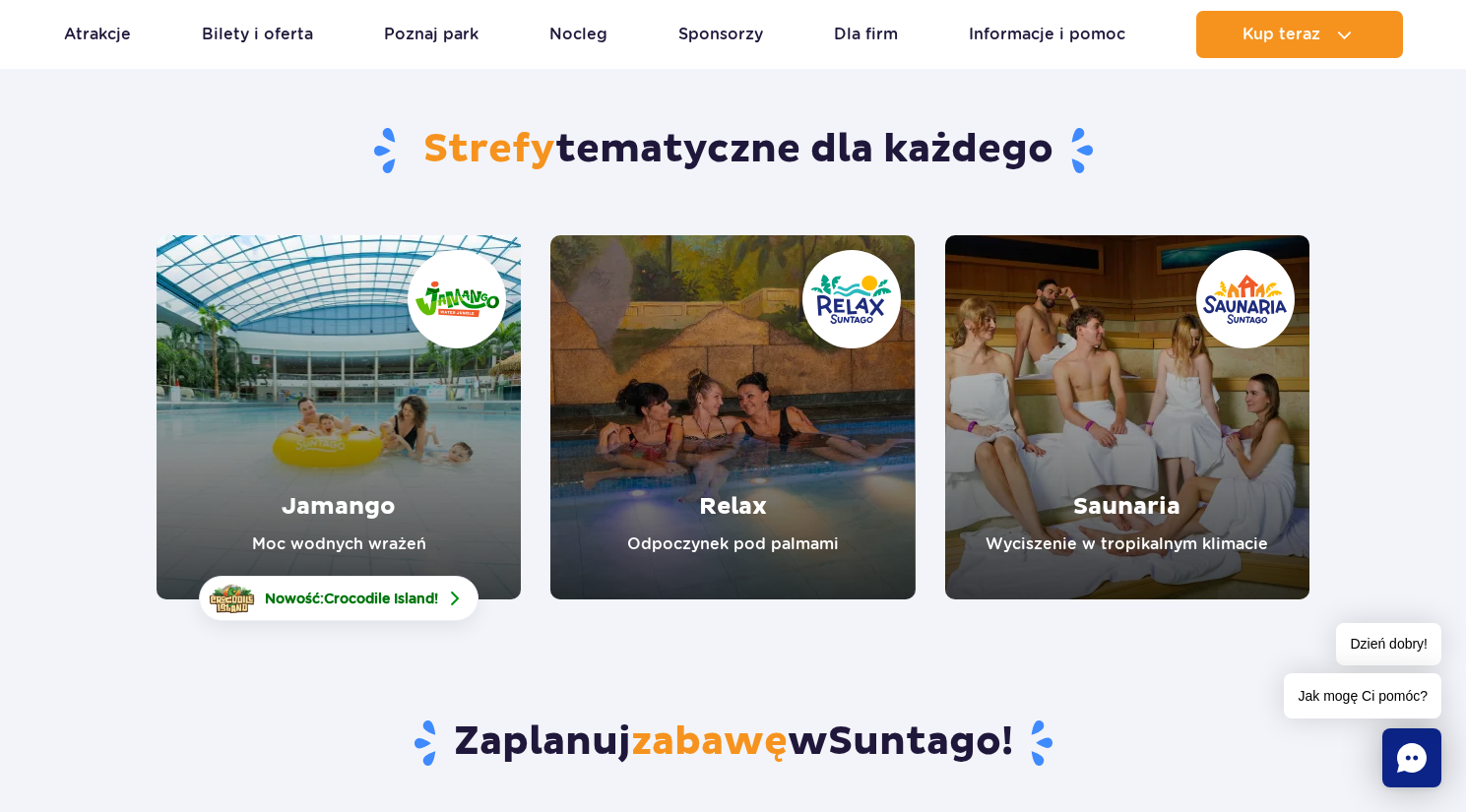click at bounding box center (339, 417) 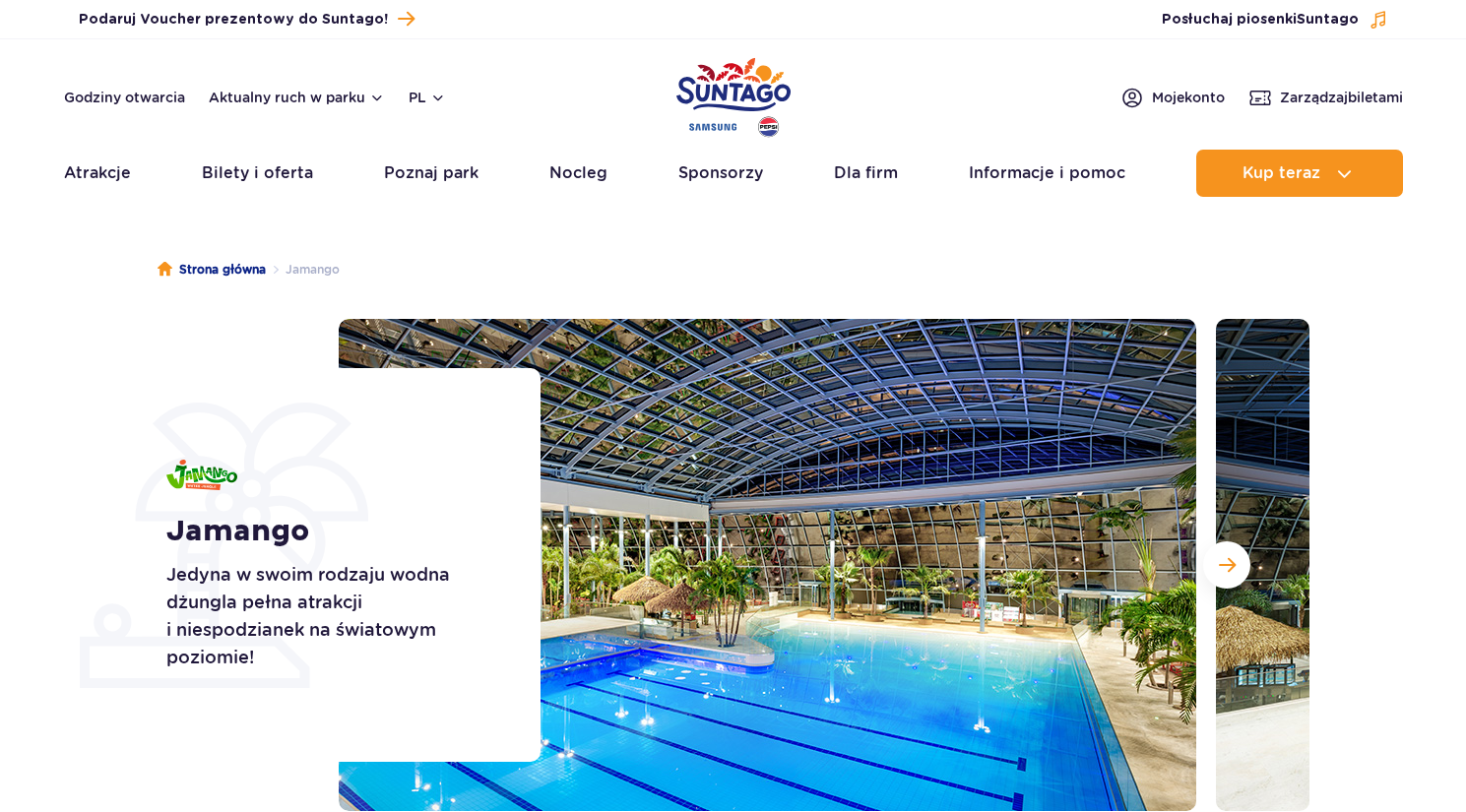 scroll, scrollTop: 0, scrollLeft: 0, axis: both 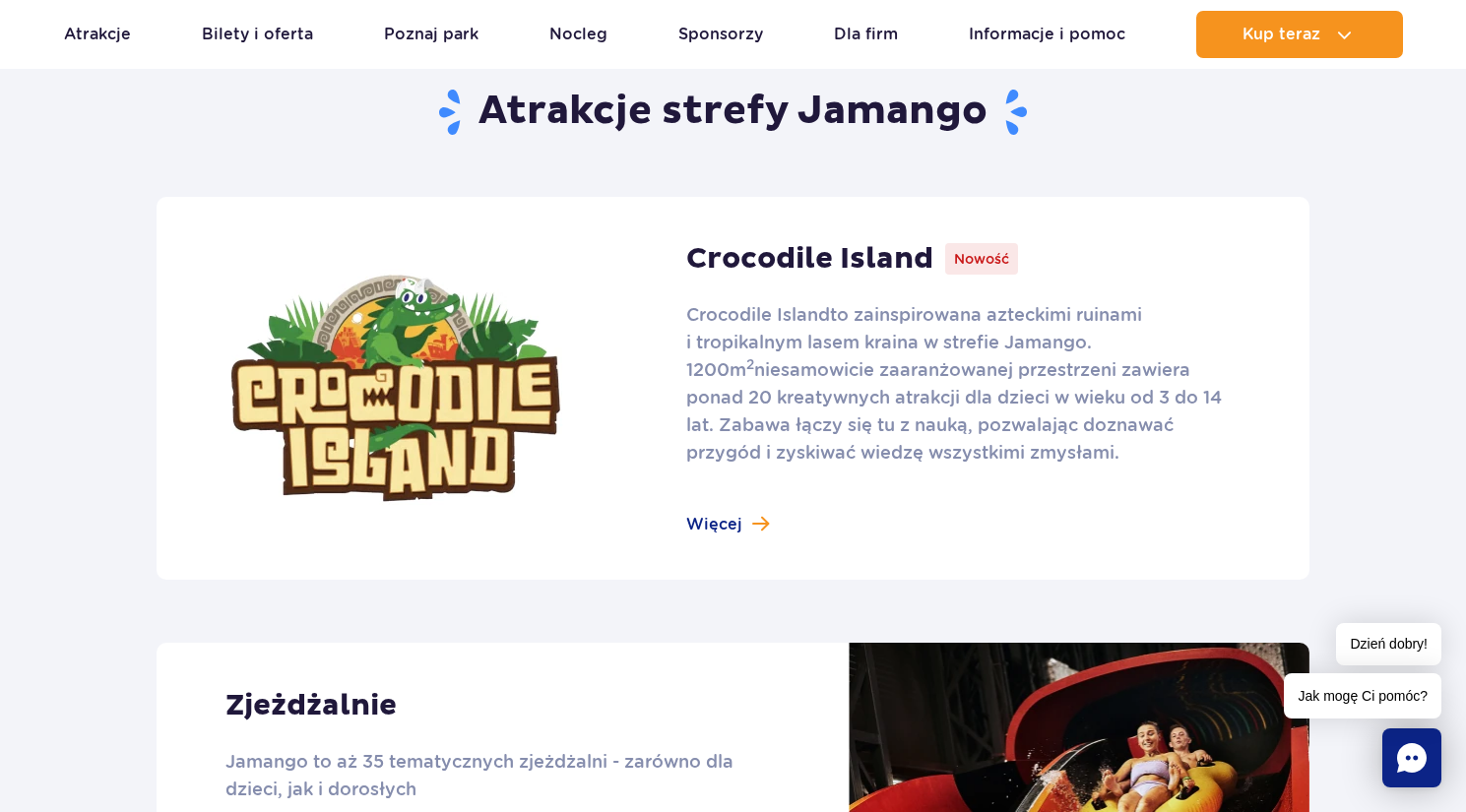 click at bounding box center (733, 388) 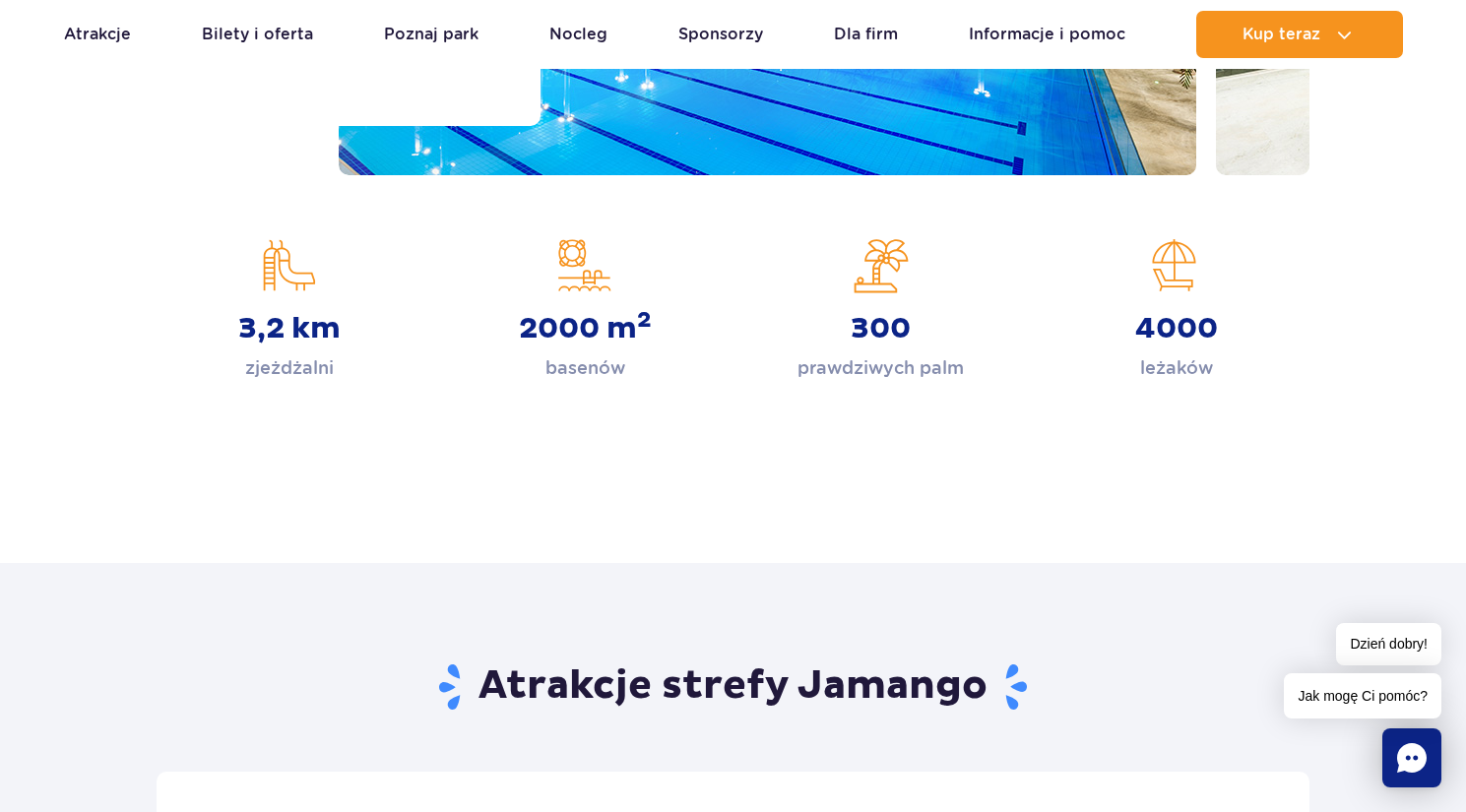 scroll, scrollTop: 0, scrollLeft: 0, axis: both 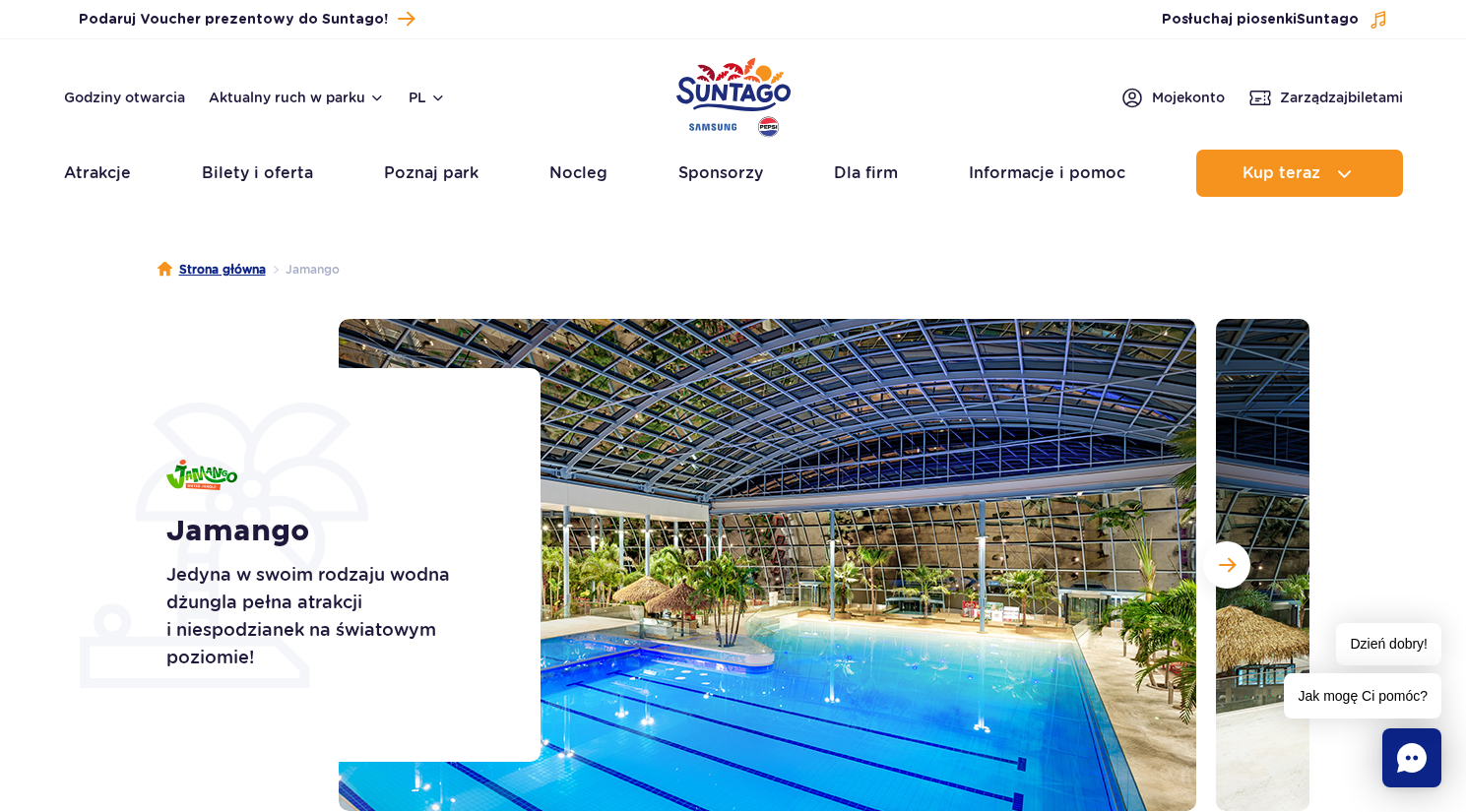 click on "Strona główna" at bounding box center [212, 270] 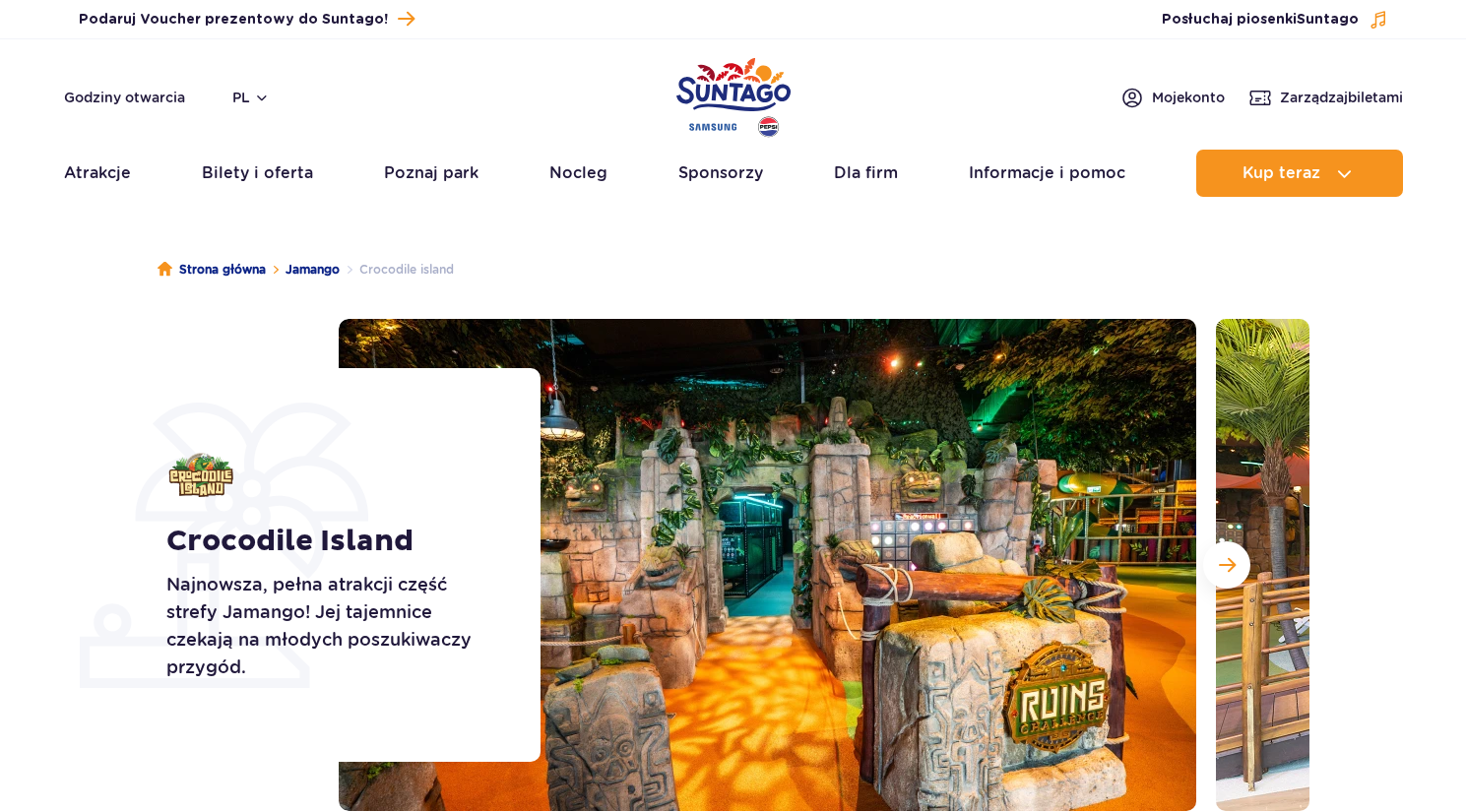 scroll, scrollTop: 0, scrollLeft: 0, axis: both 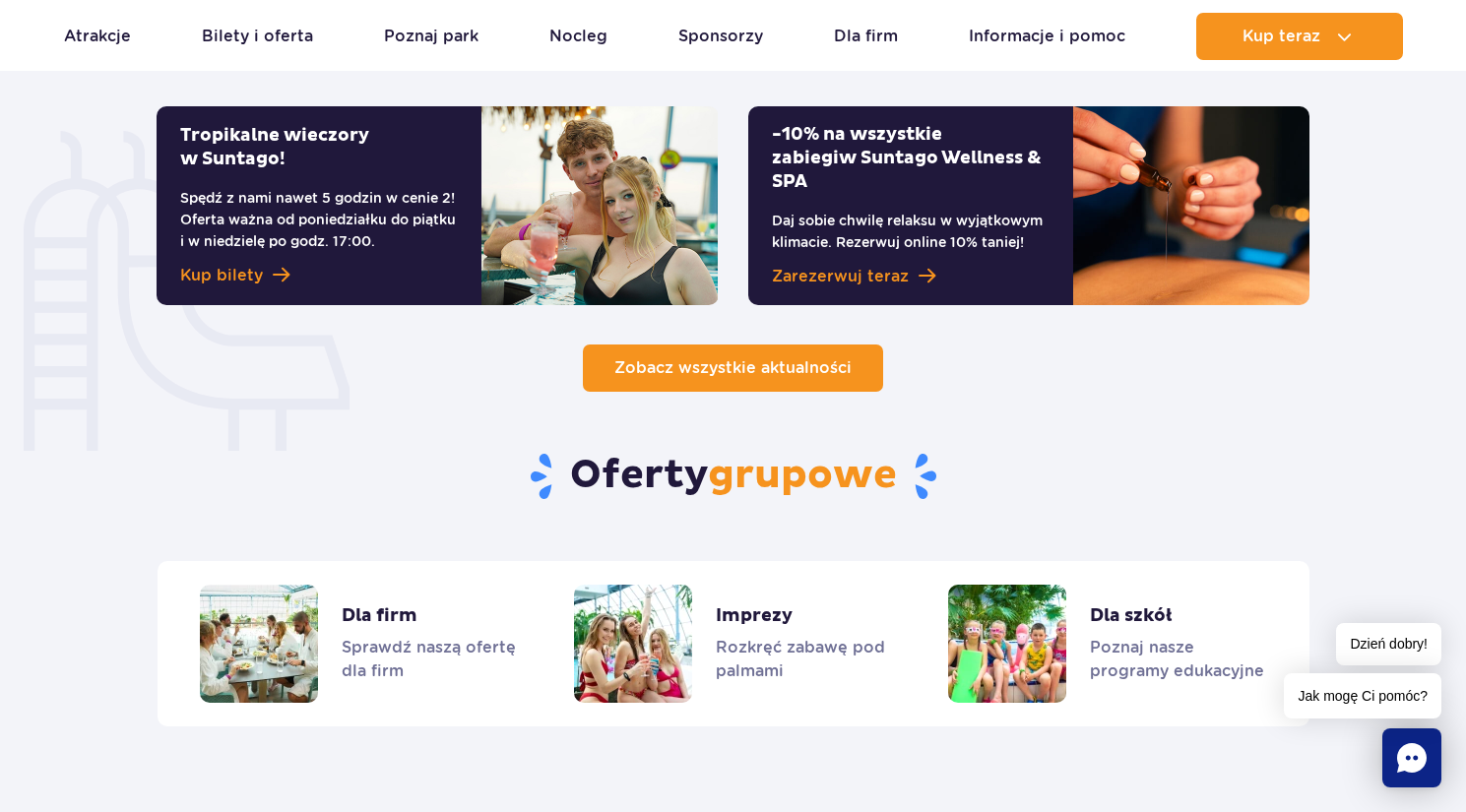 click on "Zobacz wszystkie aktualności" at bounding box center [733, 367] 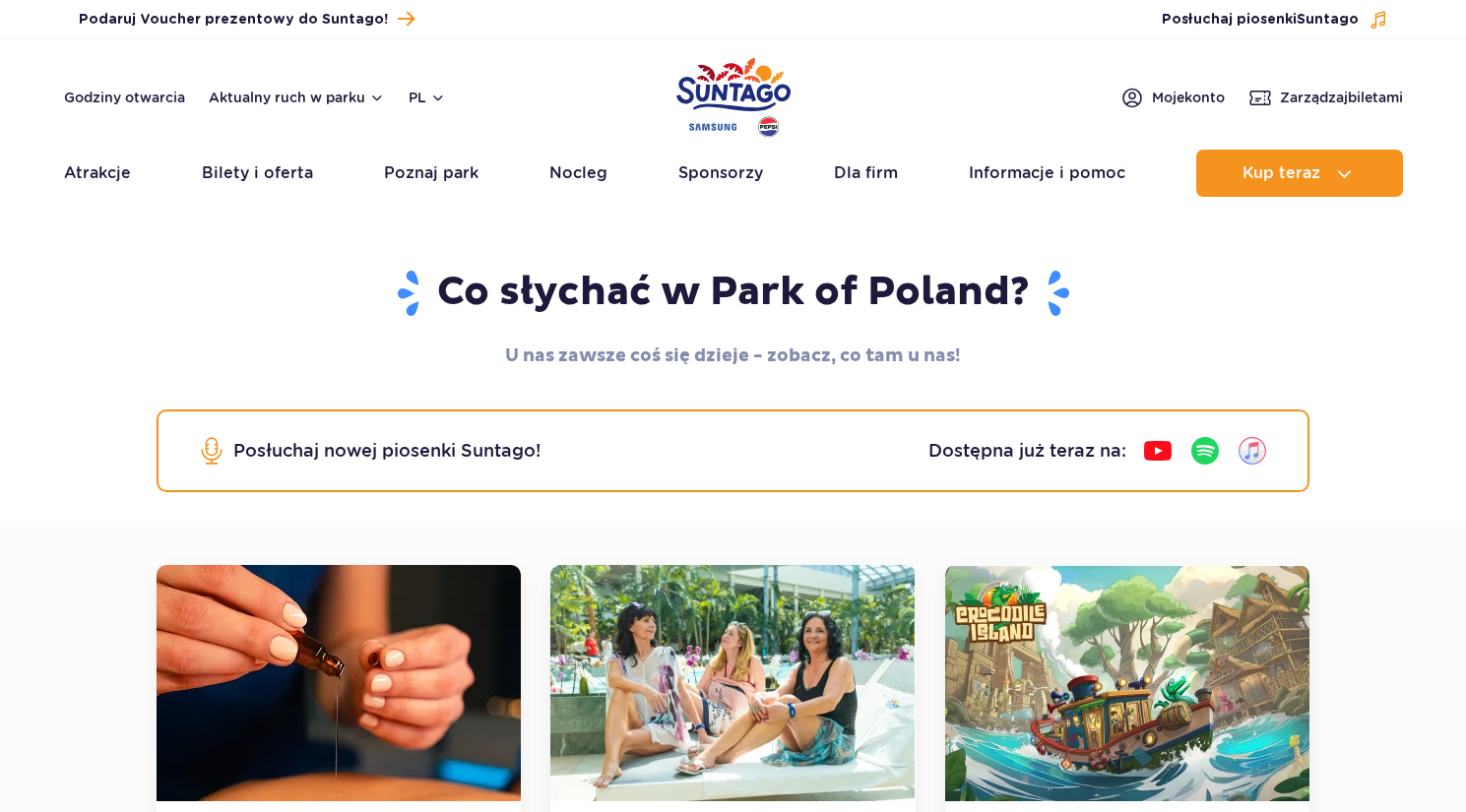 scroll, scrollTop: 0, scrollLeft: 0, axis: both 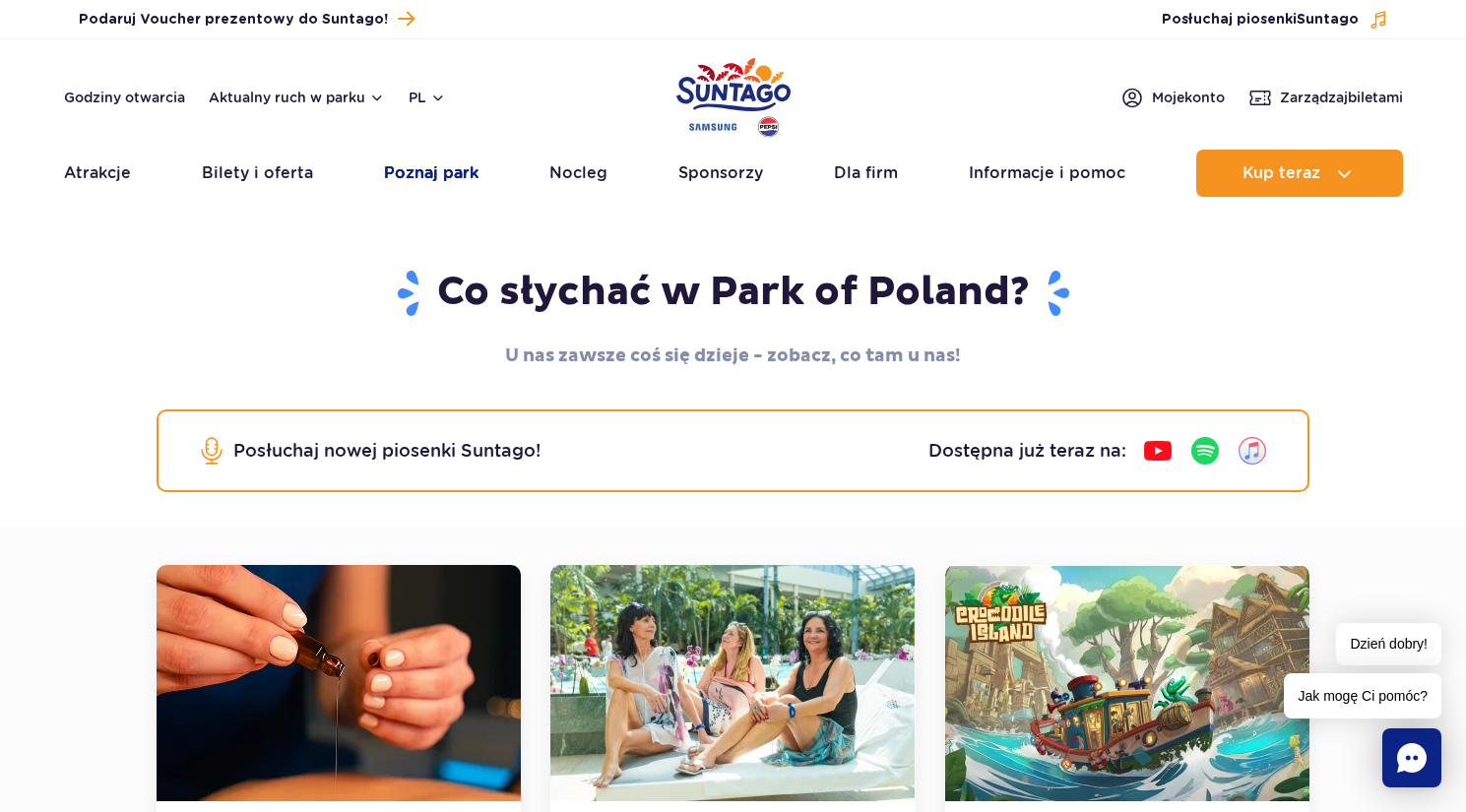 click on "Poznaj park" at bounding box center [431, 173] 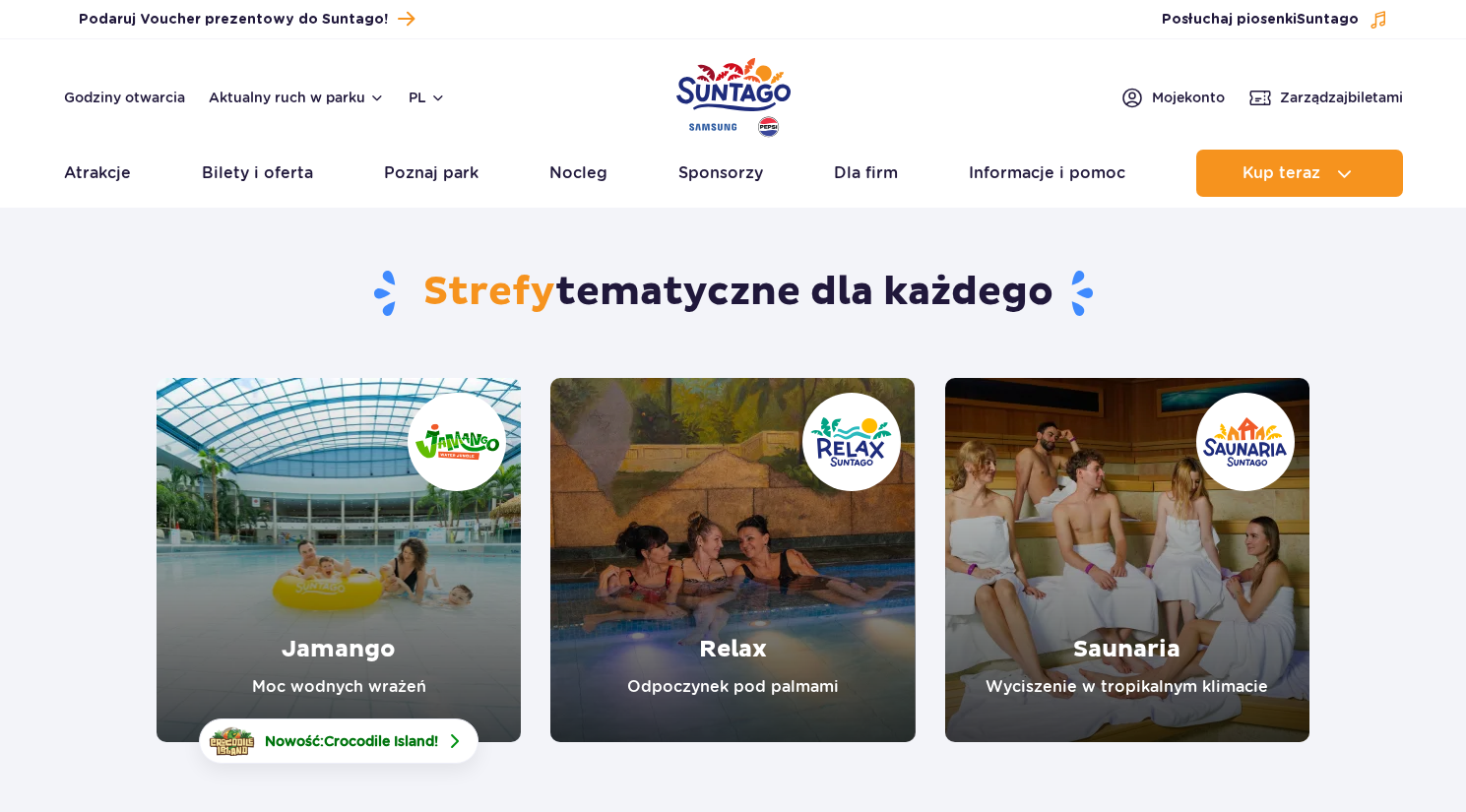 scroll, scrollTop: 0, scrollLeft: 0, axis: both 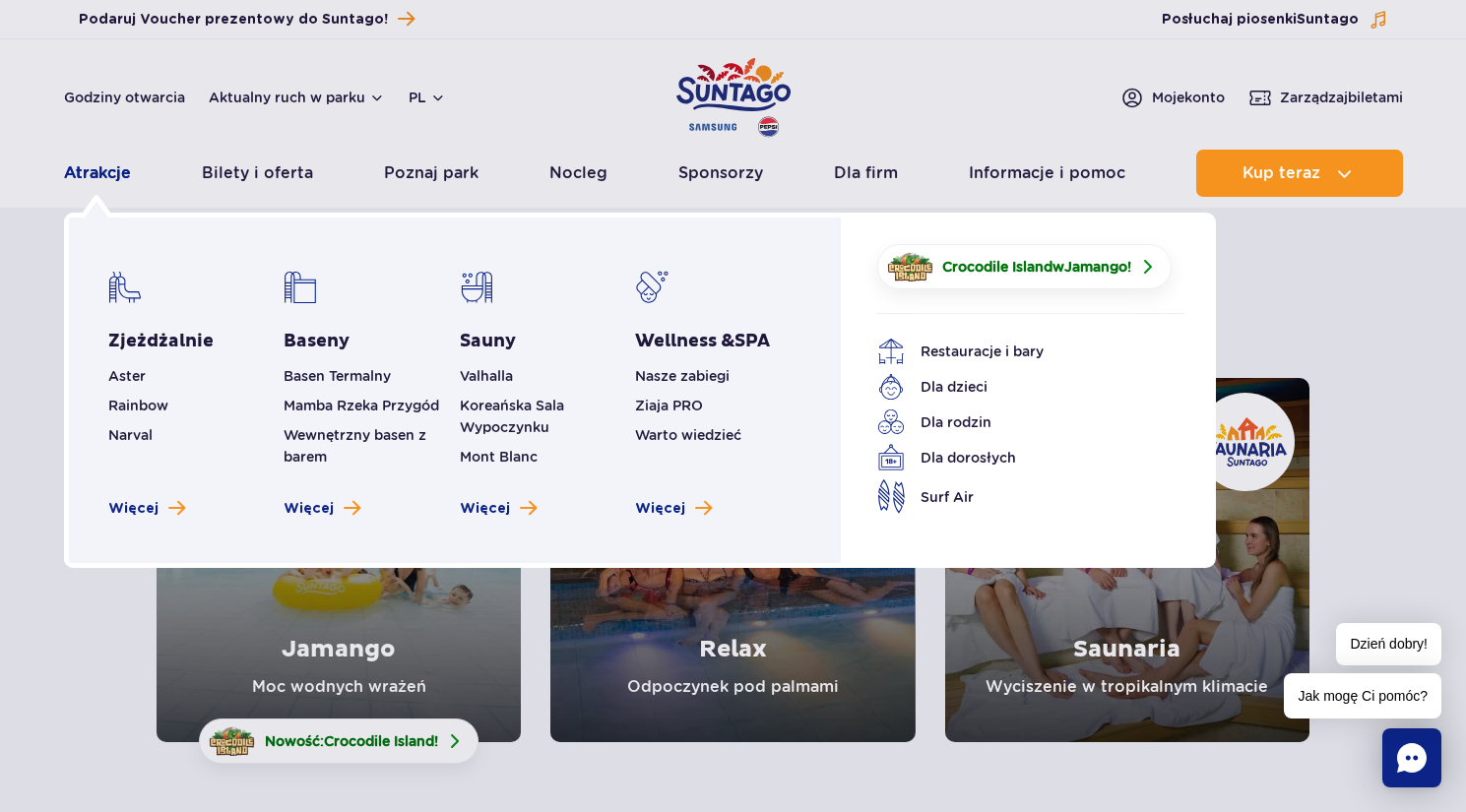 click on "Atrakcje" at bounding box center [97, 173] 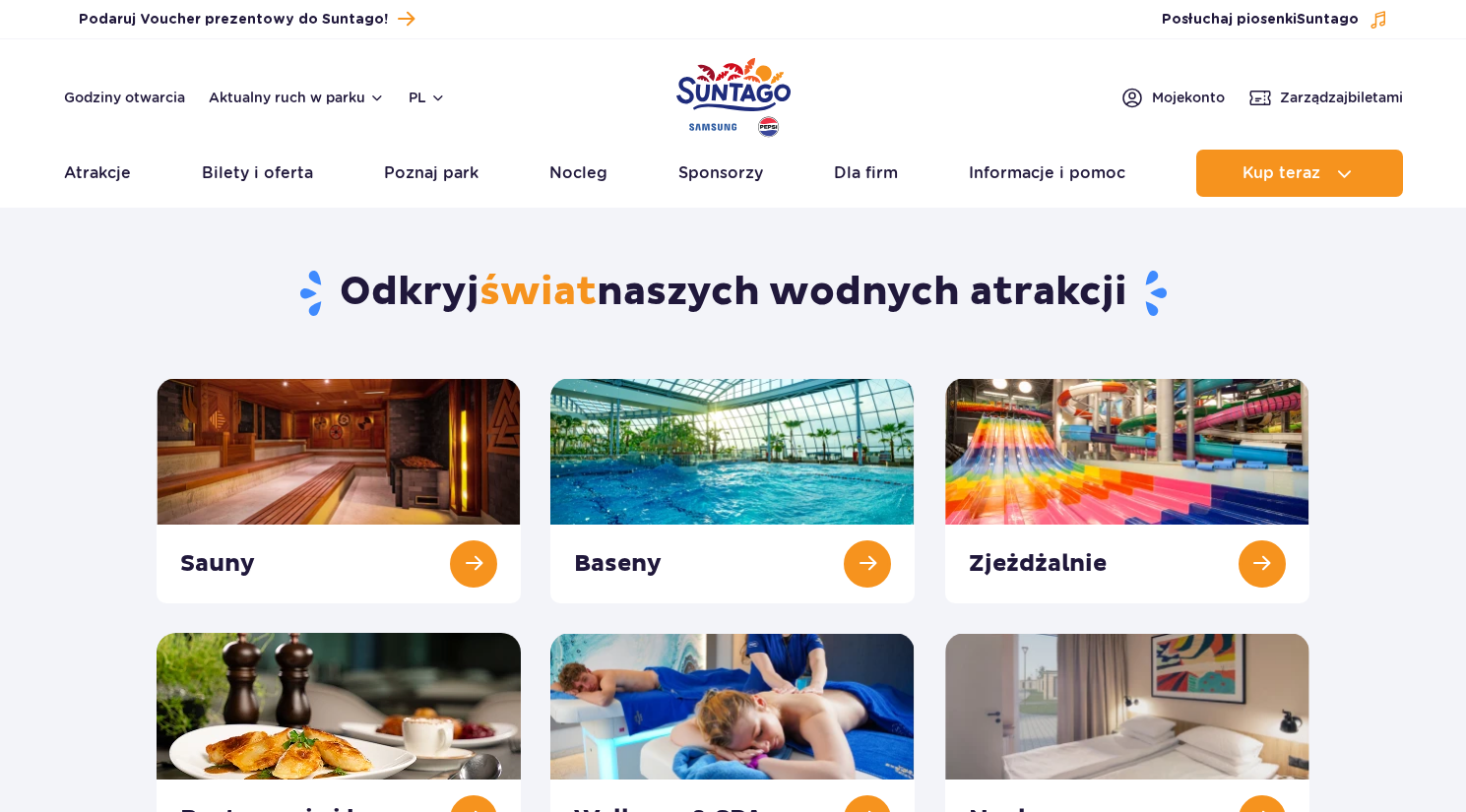 scroll, scrollTop: 0, scrollLeft: 0, axis: both 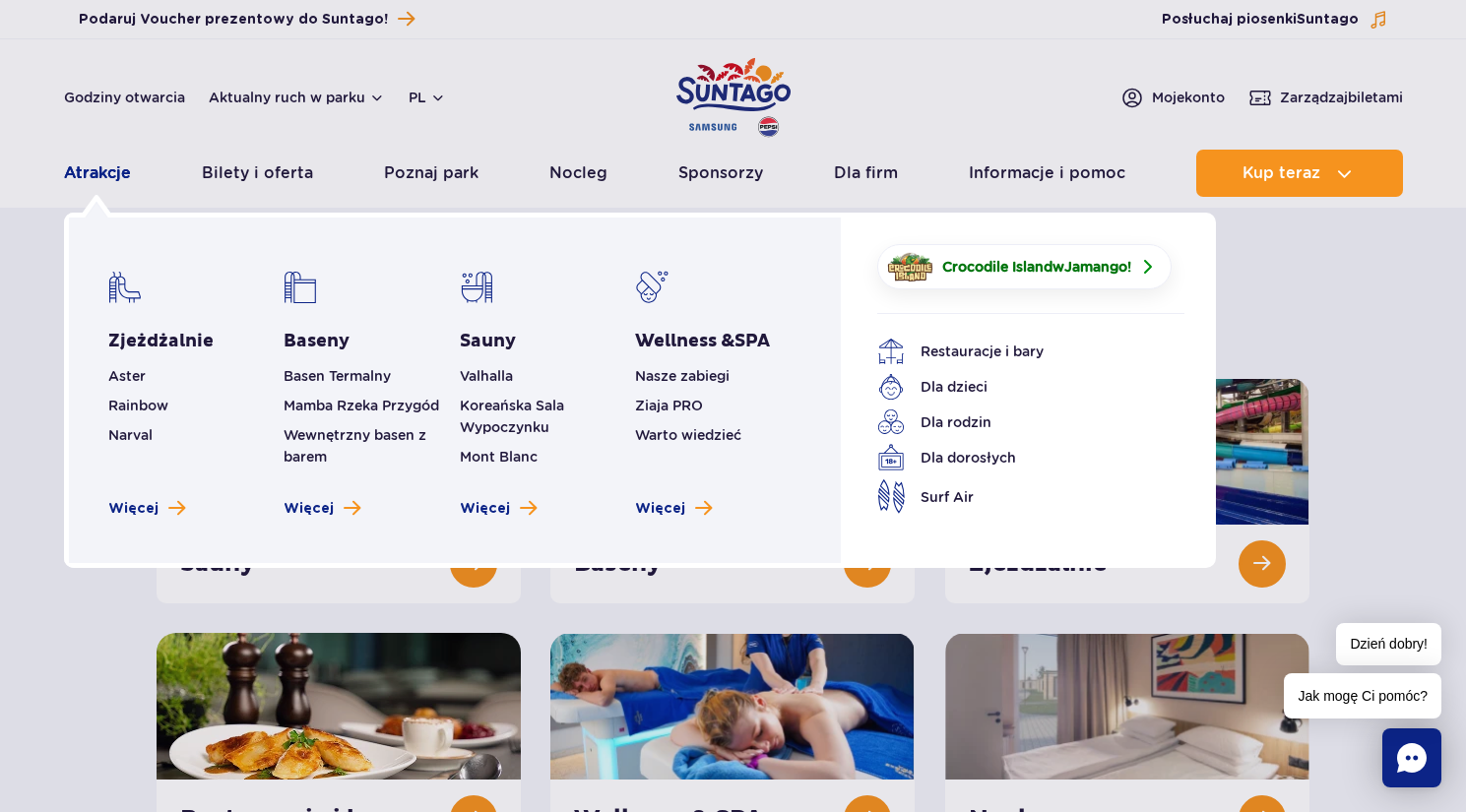 click on "Atrakcje" at bounding box center [97, 173] 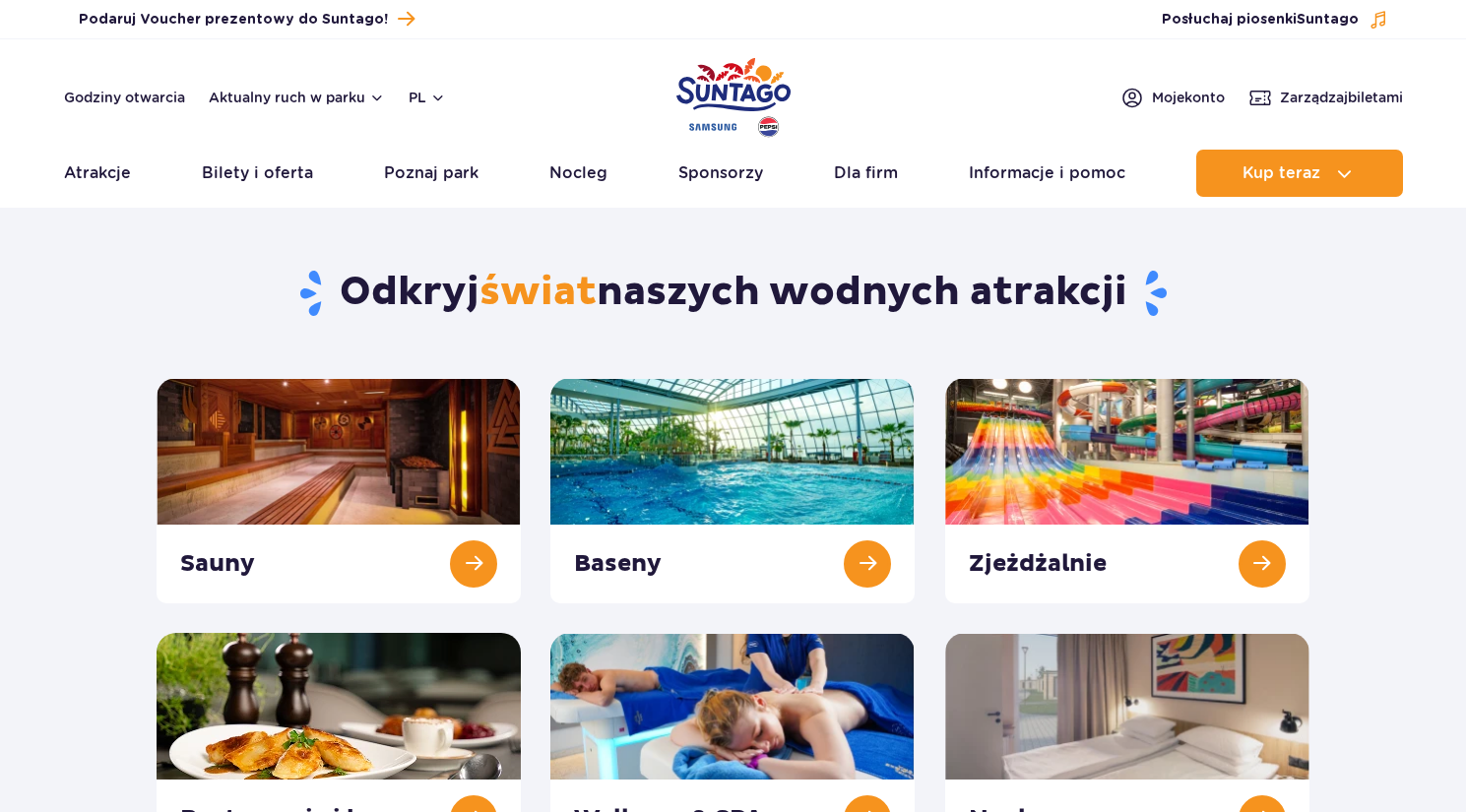 scroll, scrollTop: 0, scrollLeft: 0, axis: both 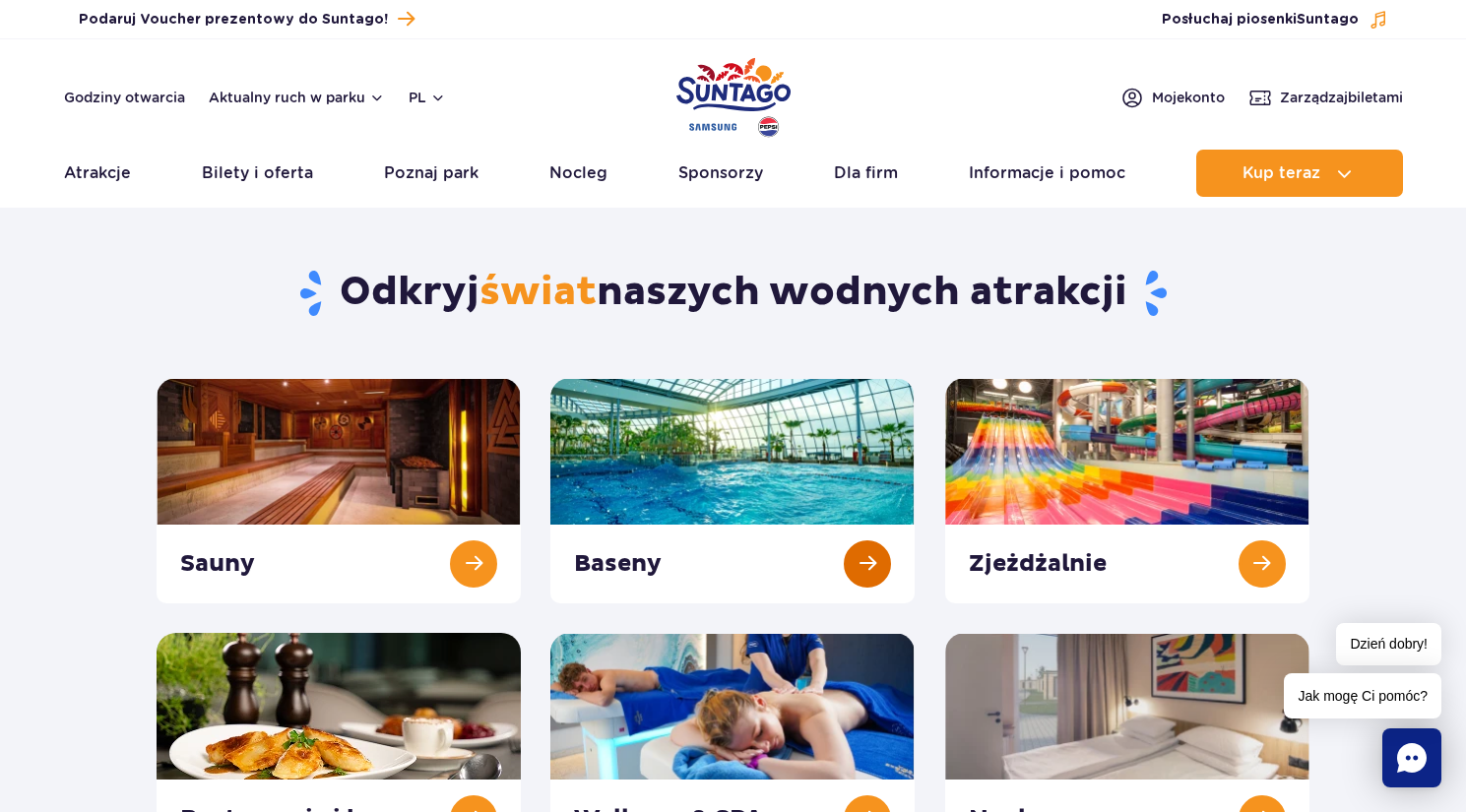 click at bounding box center [733, 490] 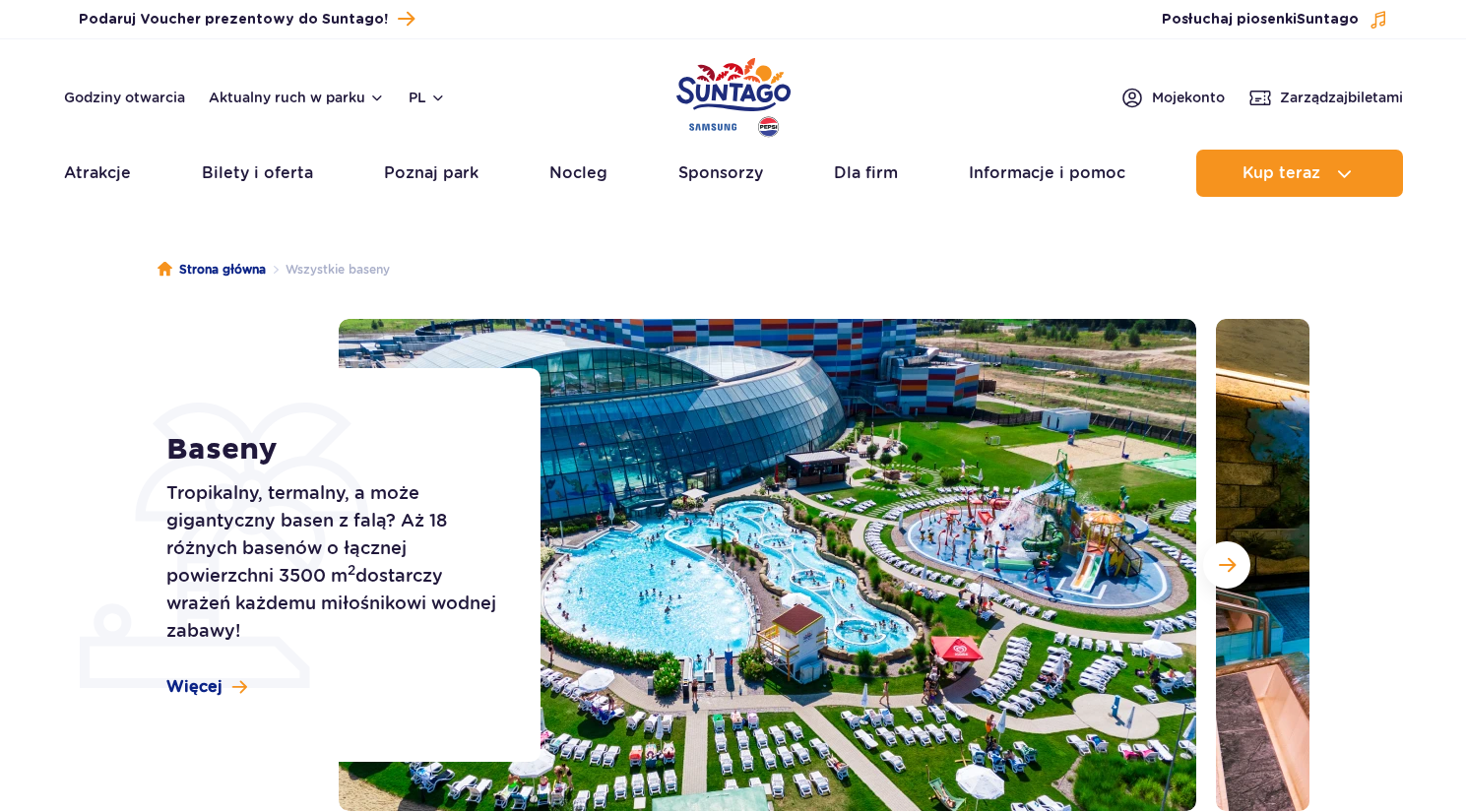 scroll, scrollTop: 0, scrollLeft: 0, axis: both 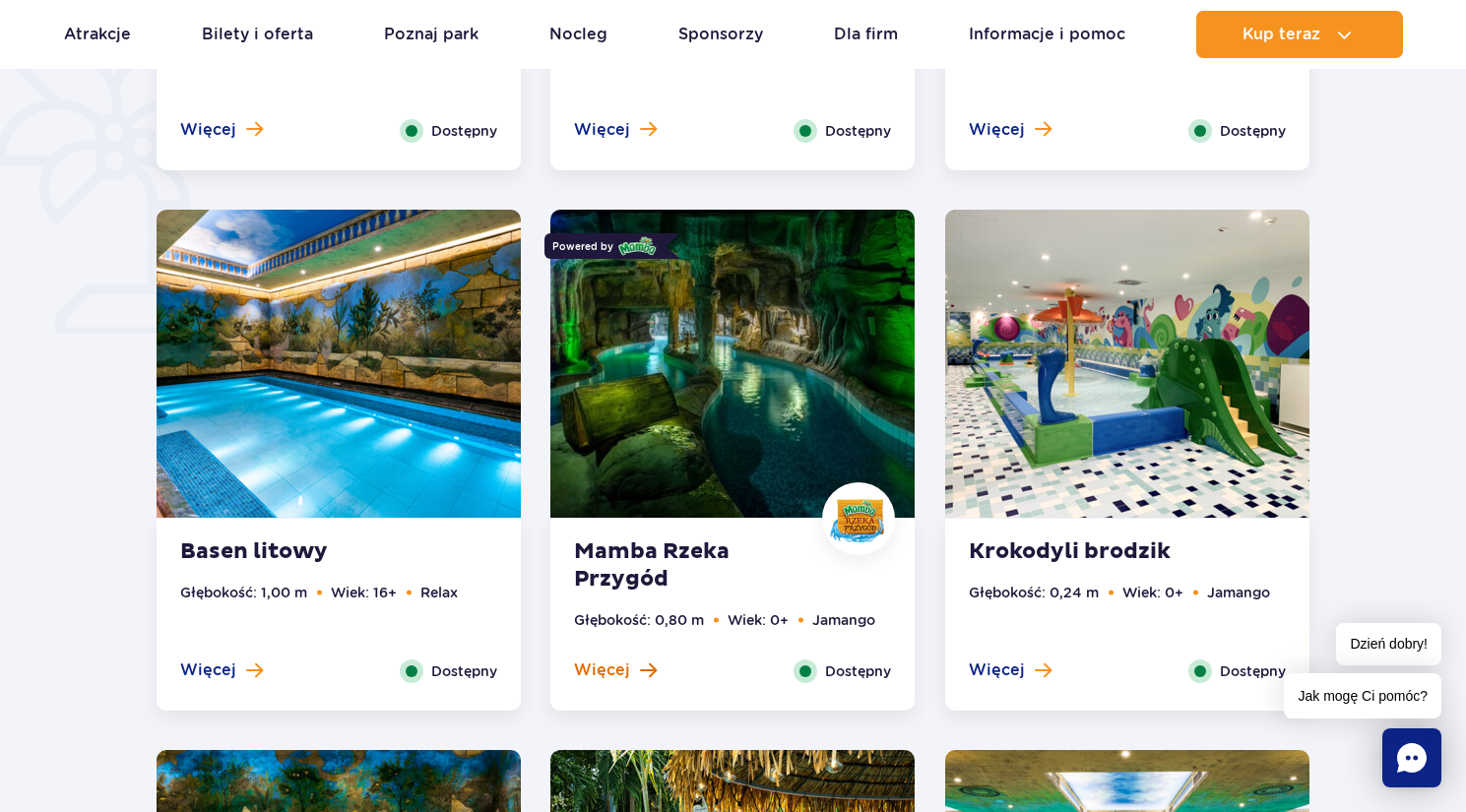 click on "Więcej" at bounding box center [602, 670] 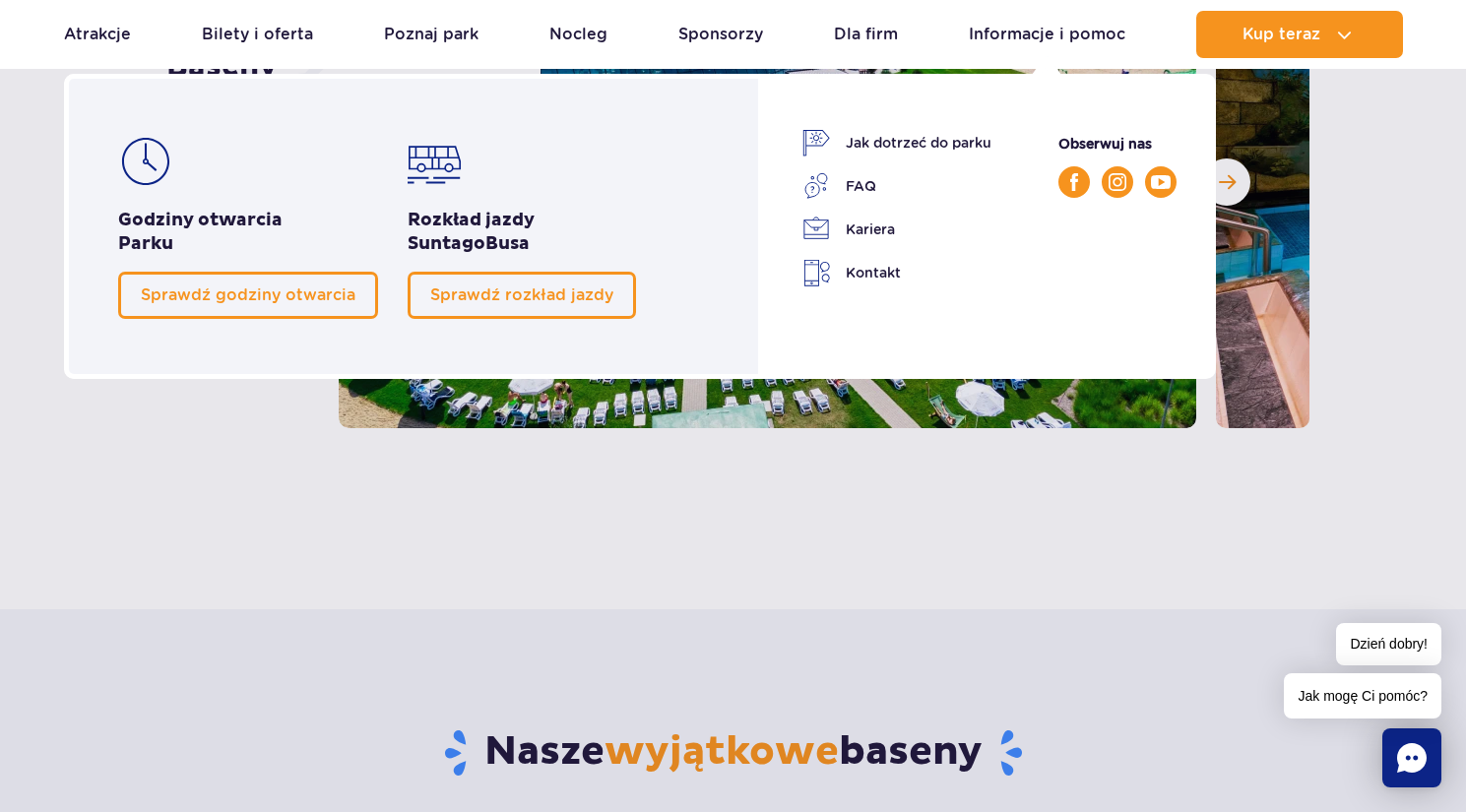 scroll, scrollTop: 0, scrollLeft: 0, axis: both 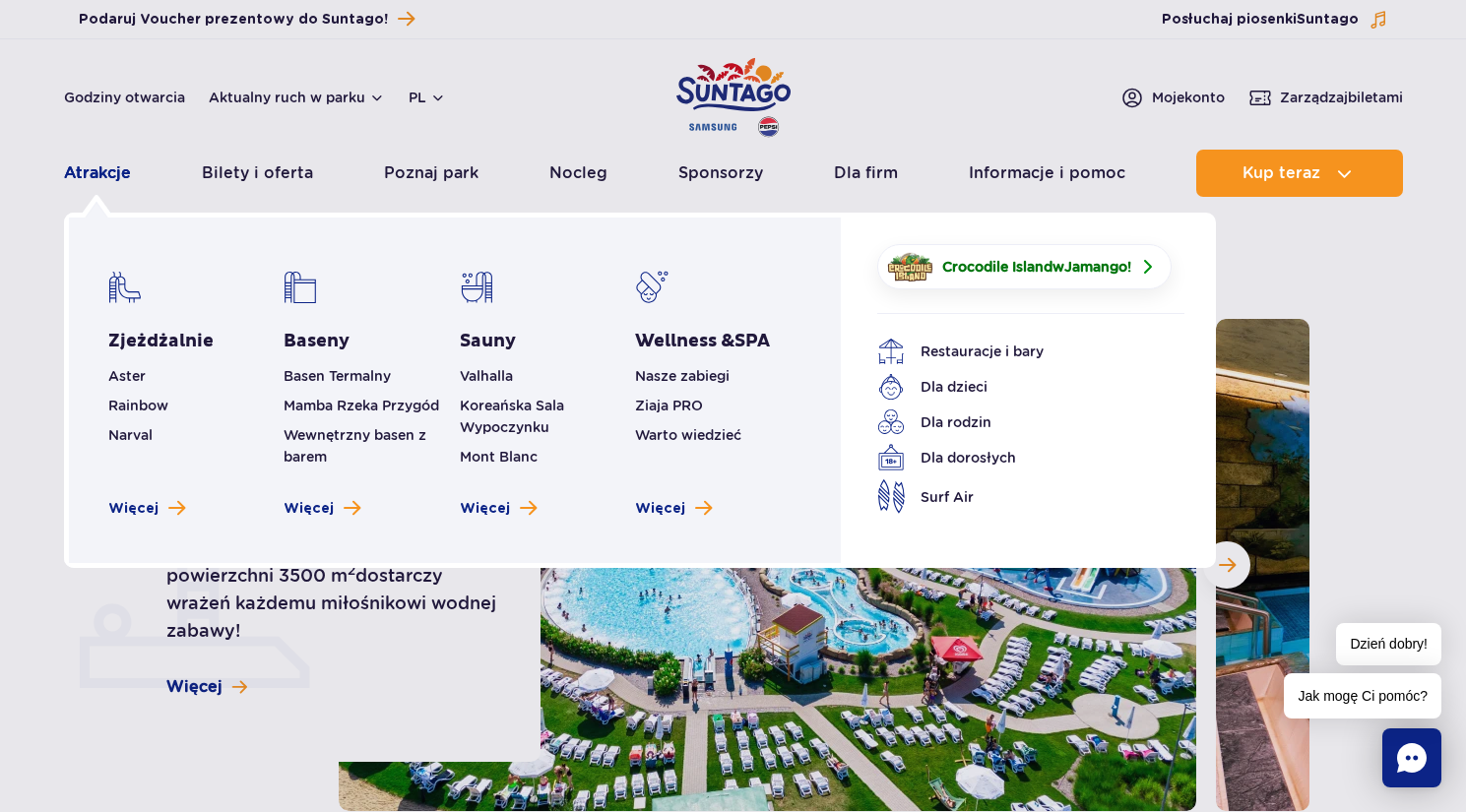 click on "Atrakcje" at bounding box center [97, 173] 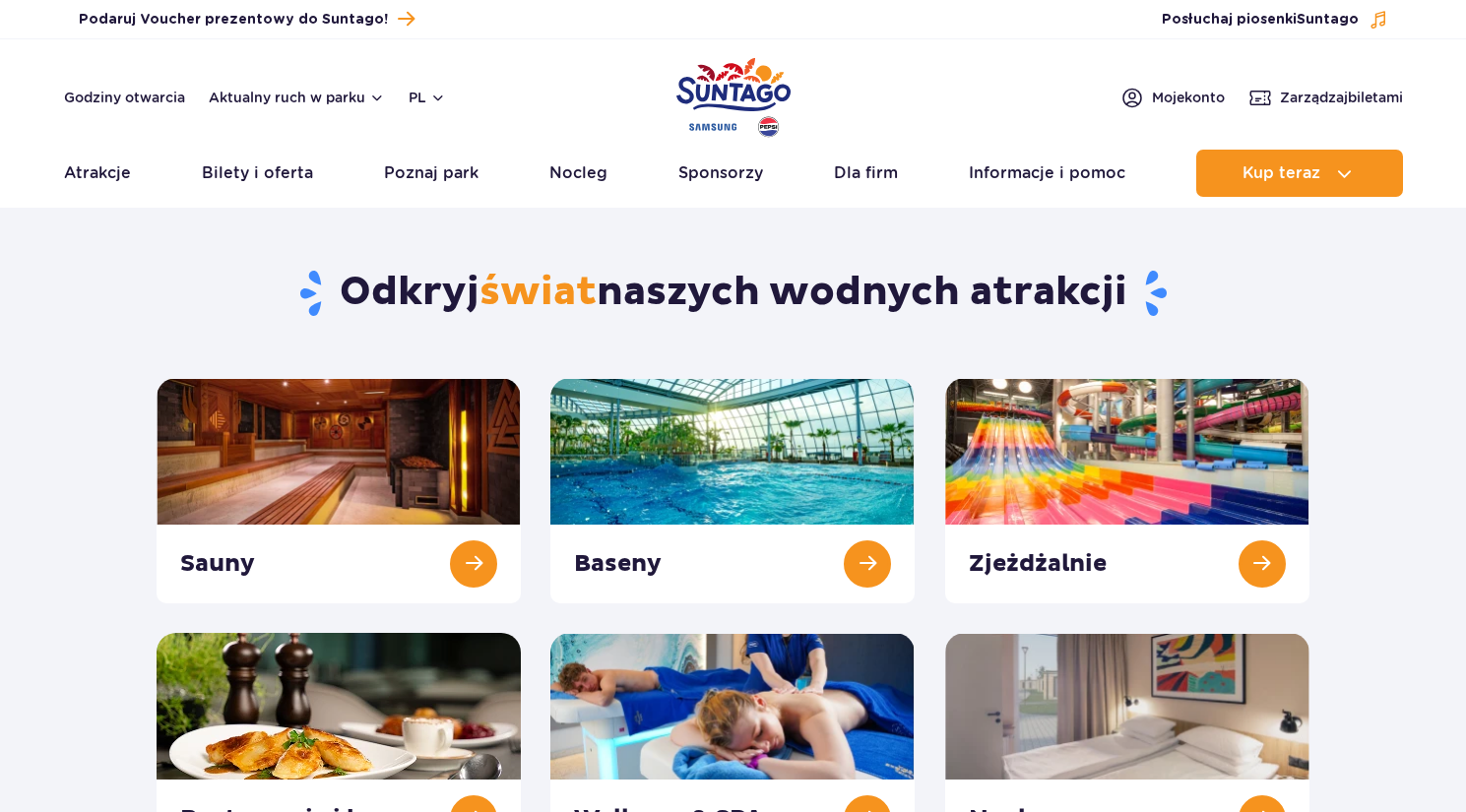 scroll, scrollTop: 0, scrollLeft: 0, axis: both 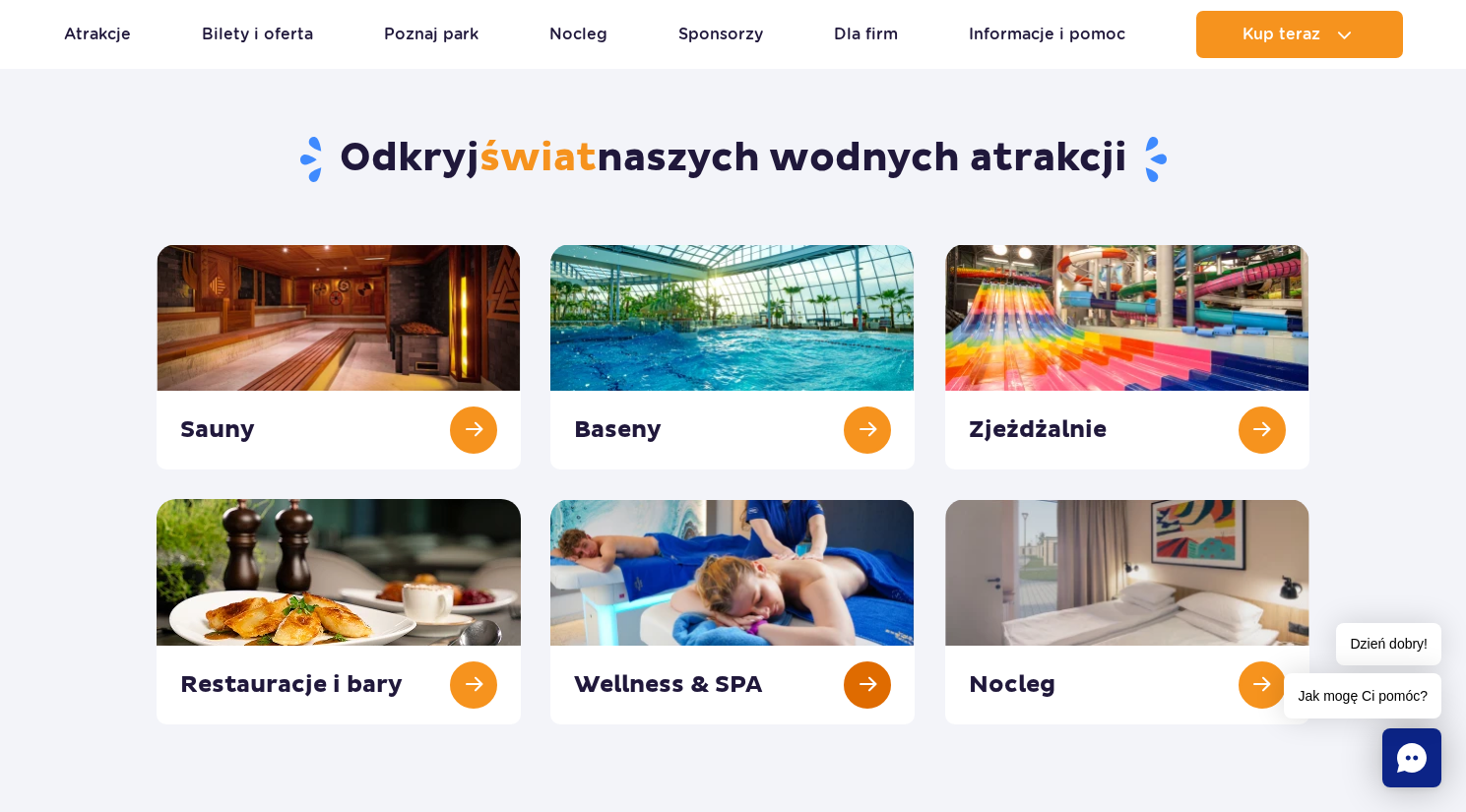 click at bounding box center (733, 611) 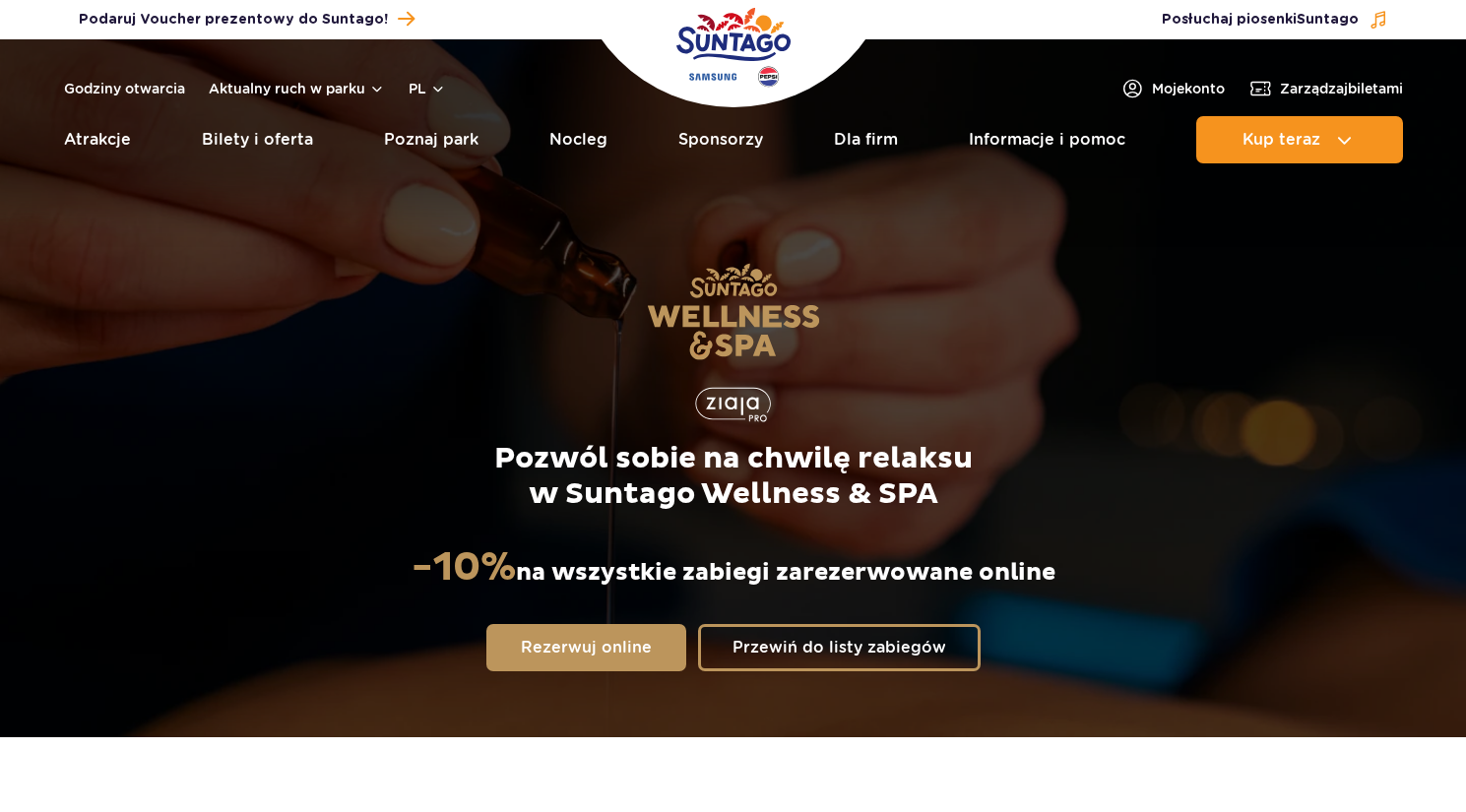 scroll, scrollTop: 0, scrollLeft: 0, axis: both 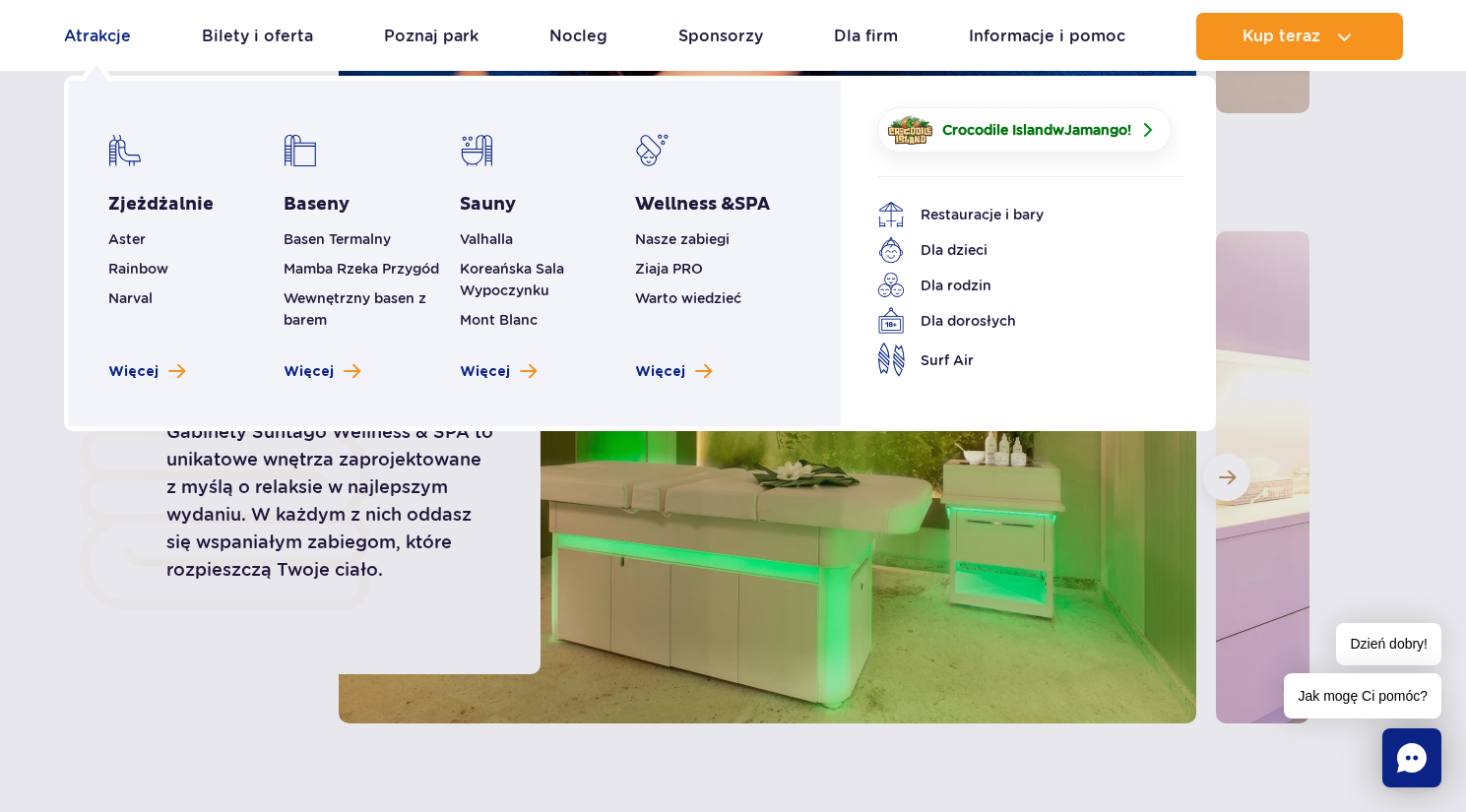 click on "Atrakcje" at bounding box center [97, 36] 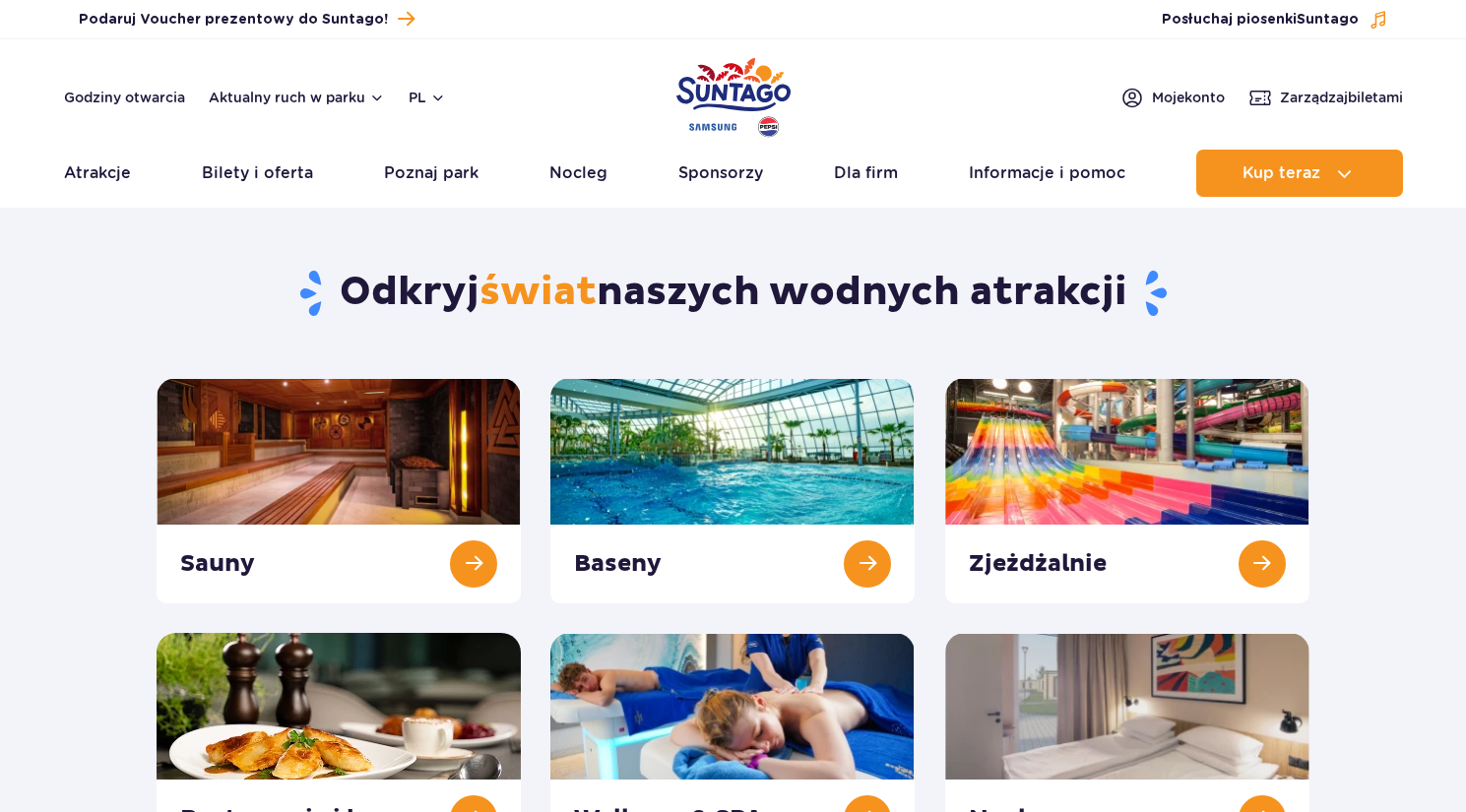 scroll, scrollTop: 0, scrollLeft: 0, axis: both 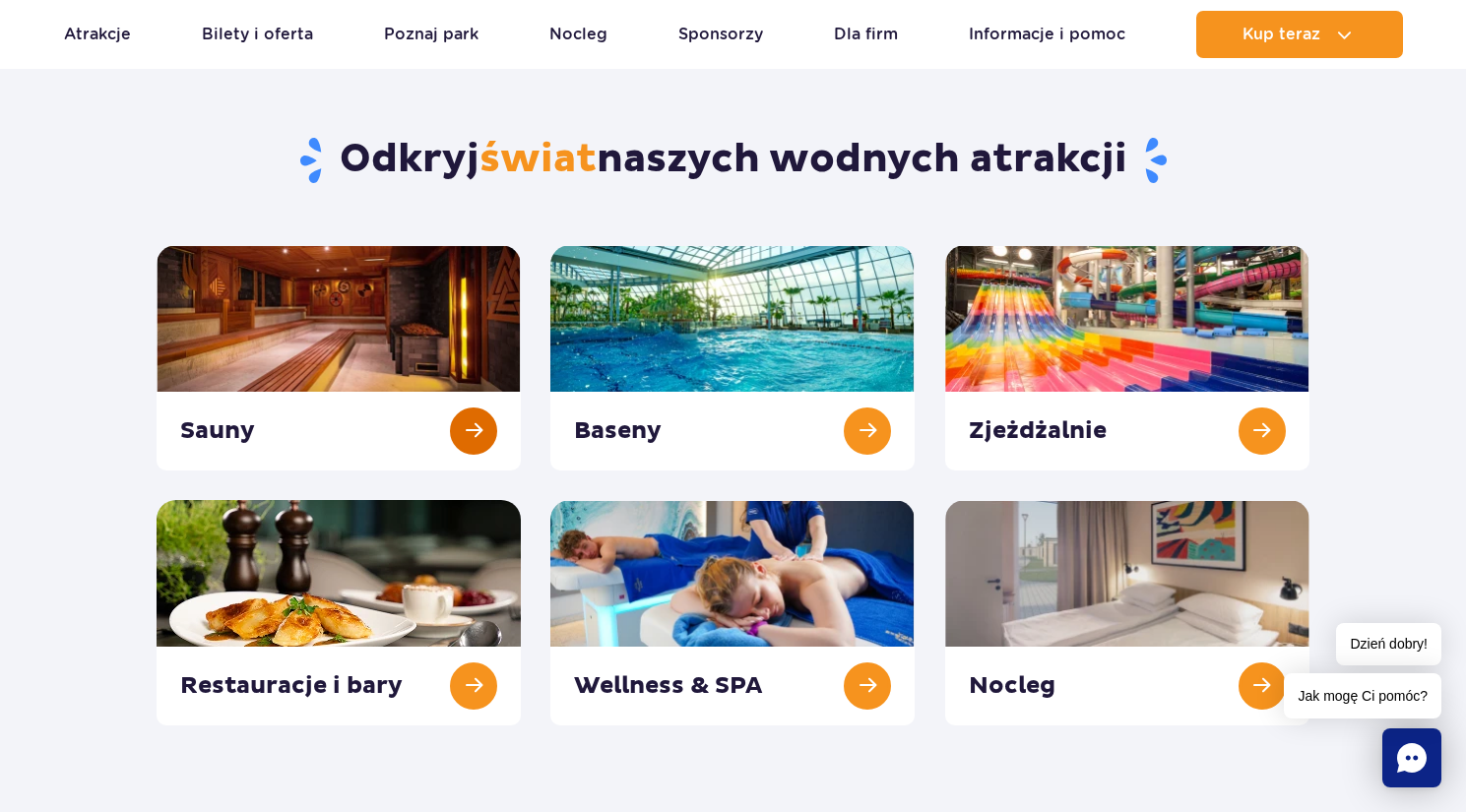 click at bounding box center (339, 357) 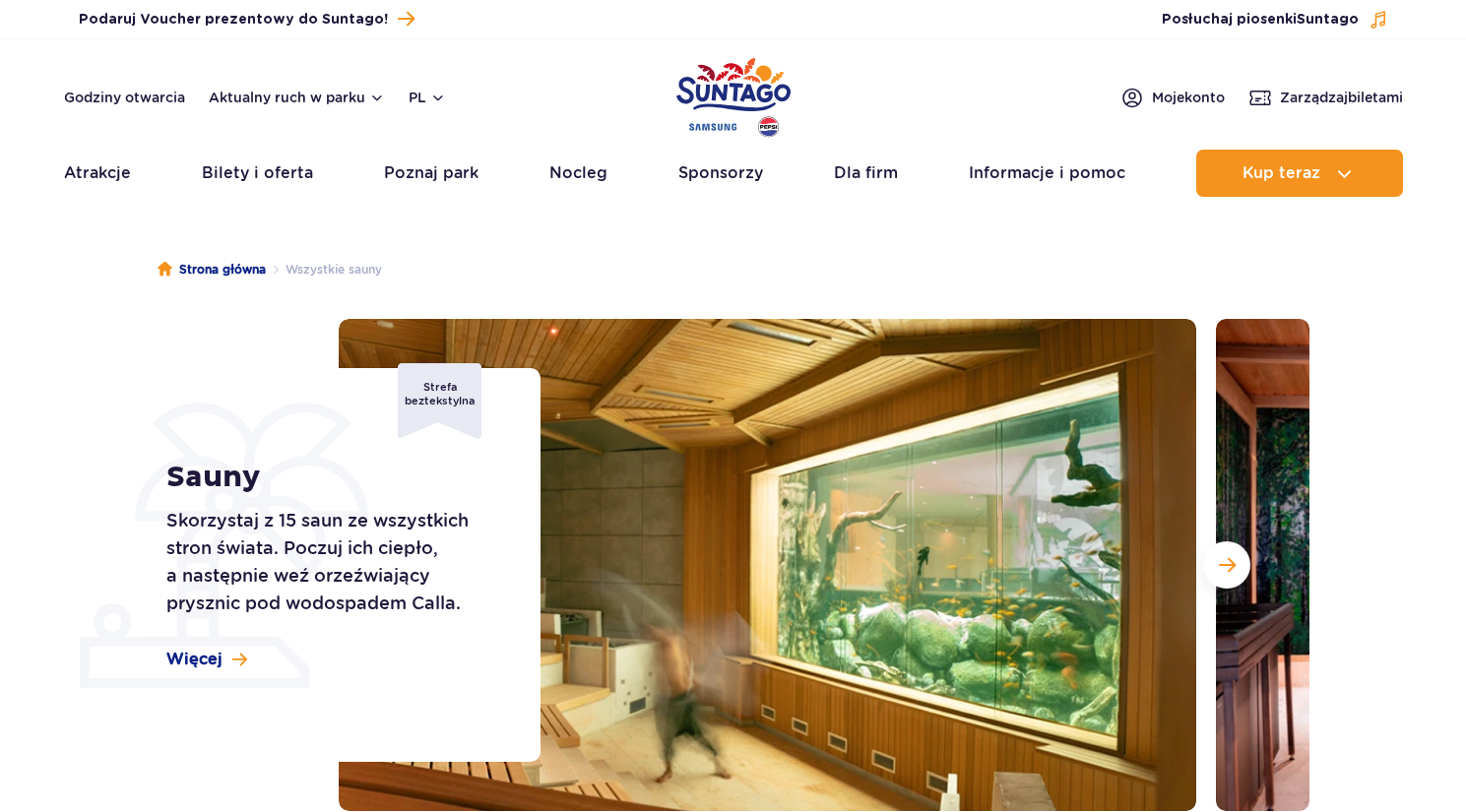 scroll, scrollTop: 0, scrollLeft: 0, axis: both 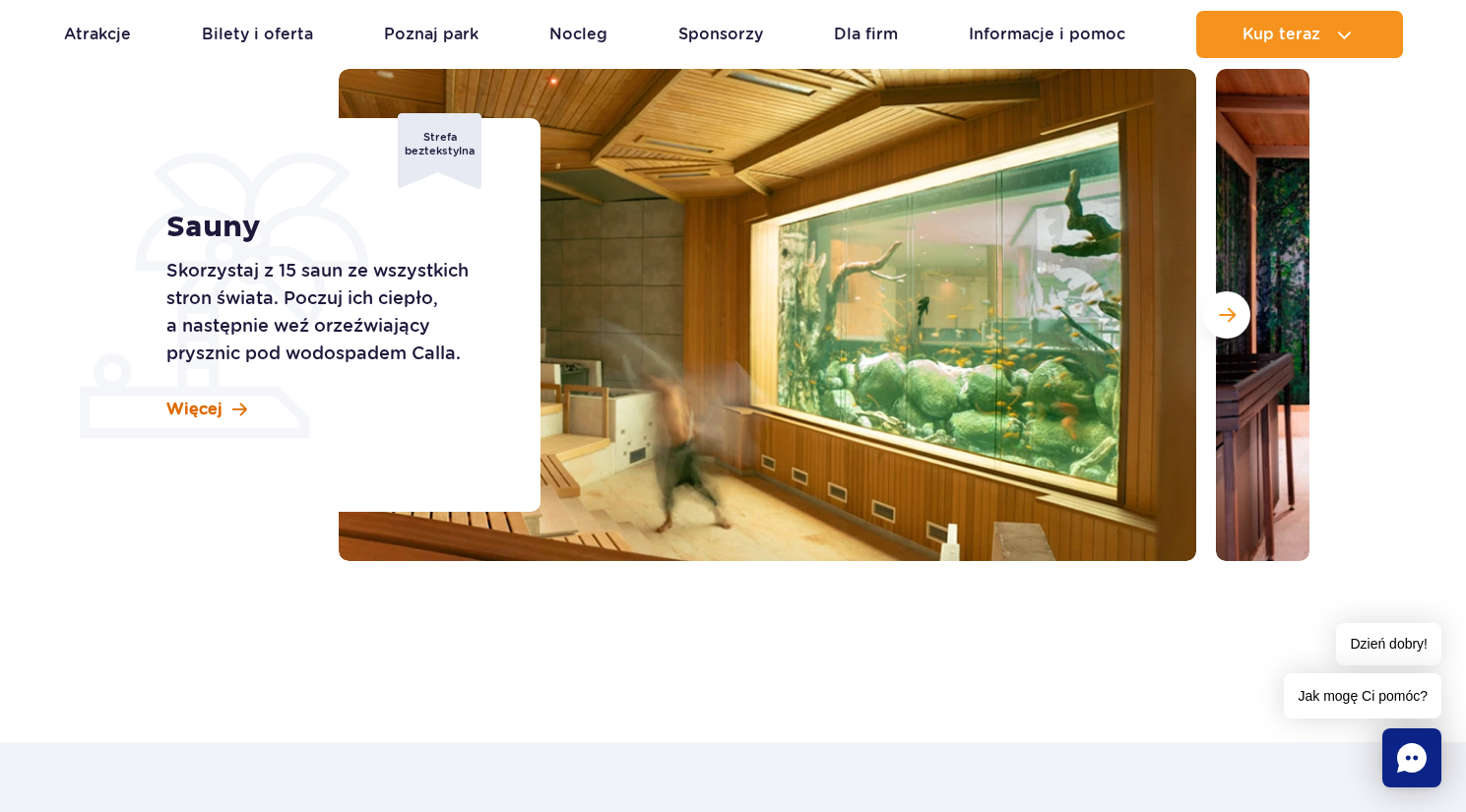 click on "Więcej" at bounding box center (194, 409) 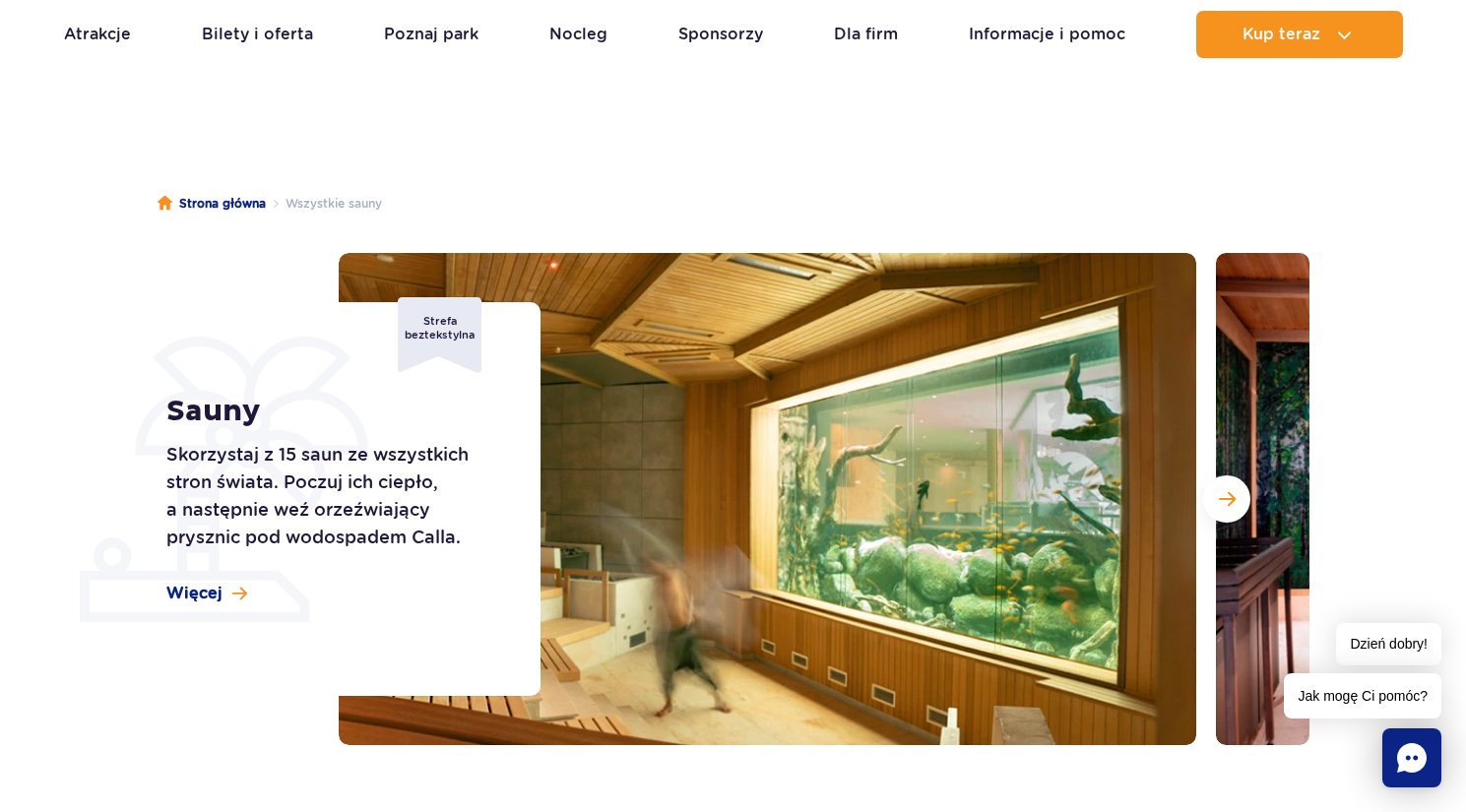 scroll, scrollTop: 76, scrollLeft: 0, axis: vertical 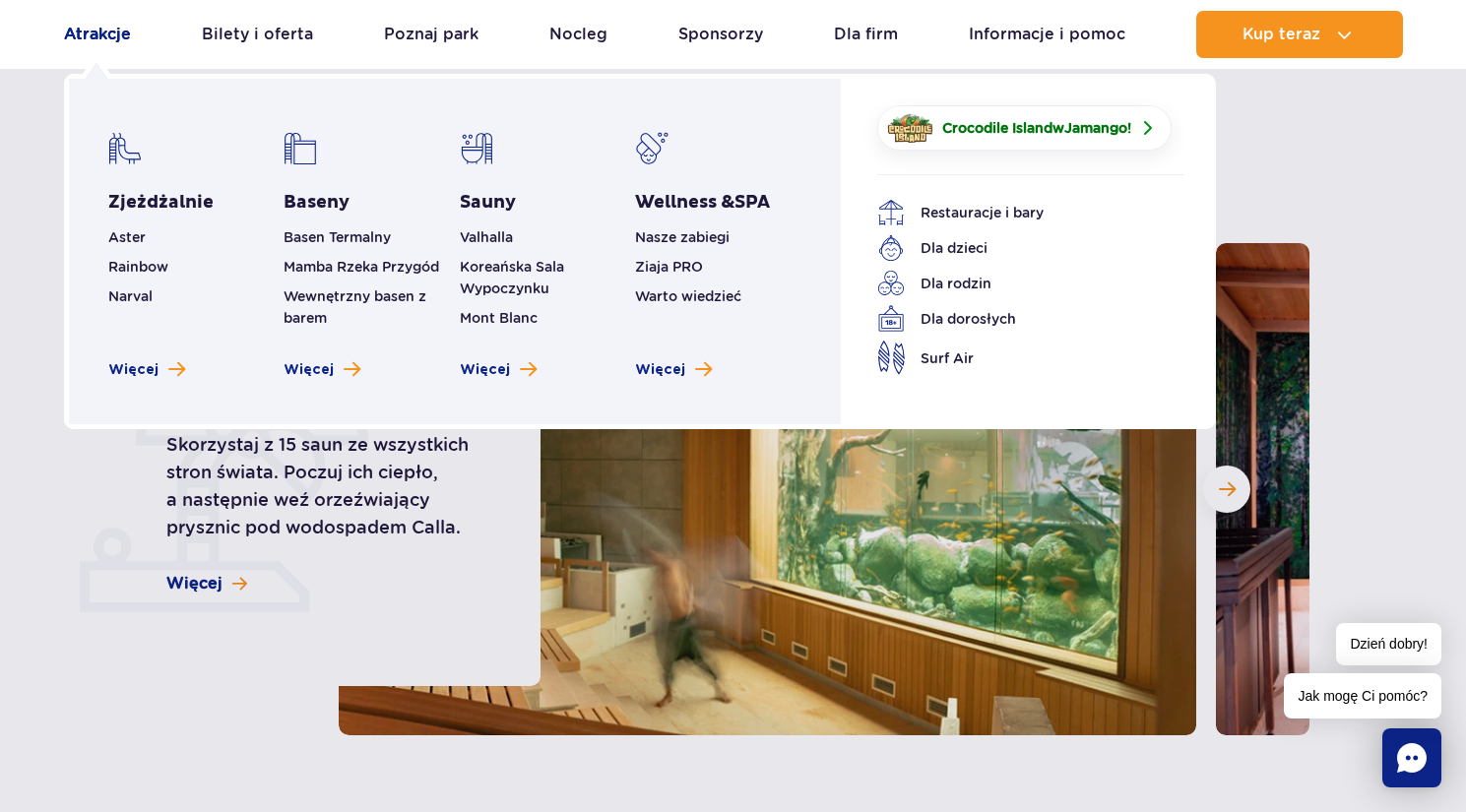 click on "Atrakcje" at bounding box center (97, 34) 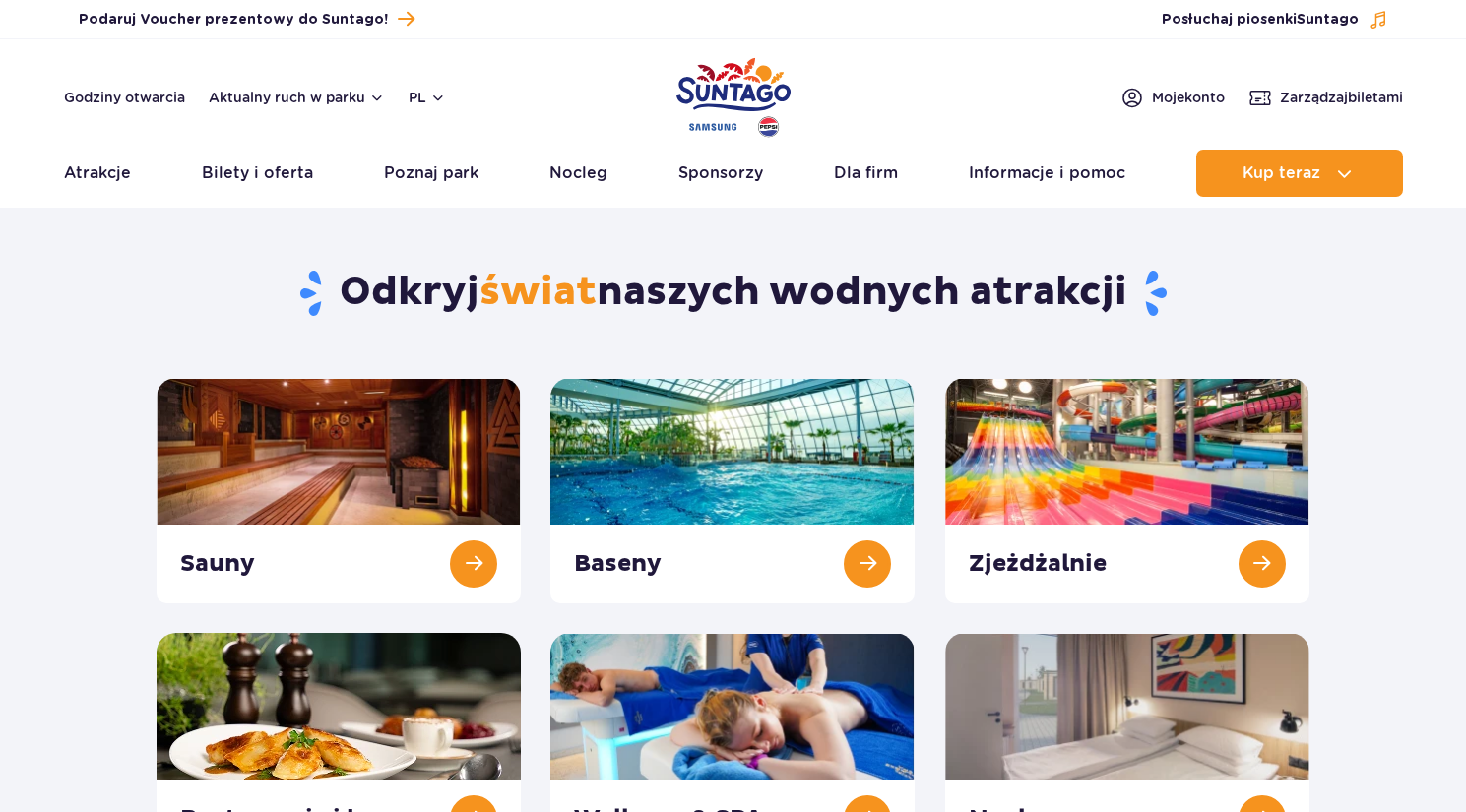 scroll, scrollTop: 0, scrollLeft: 0, axis: both 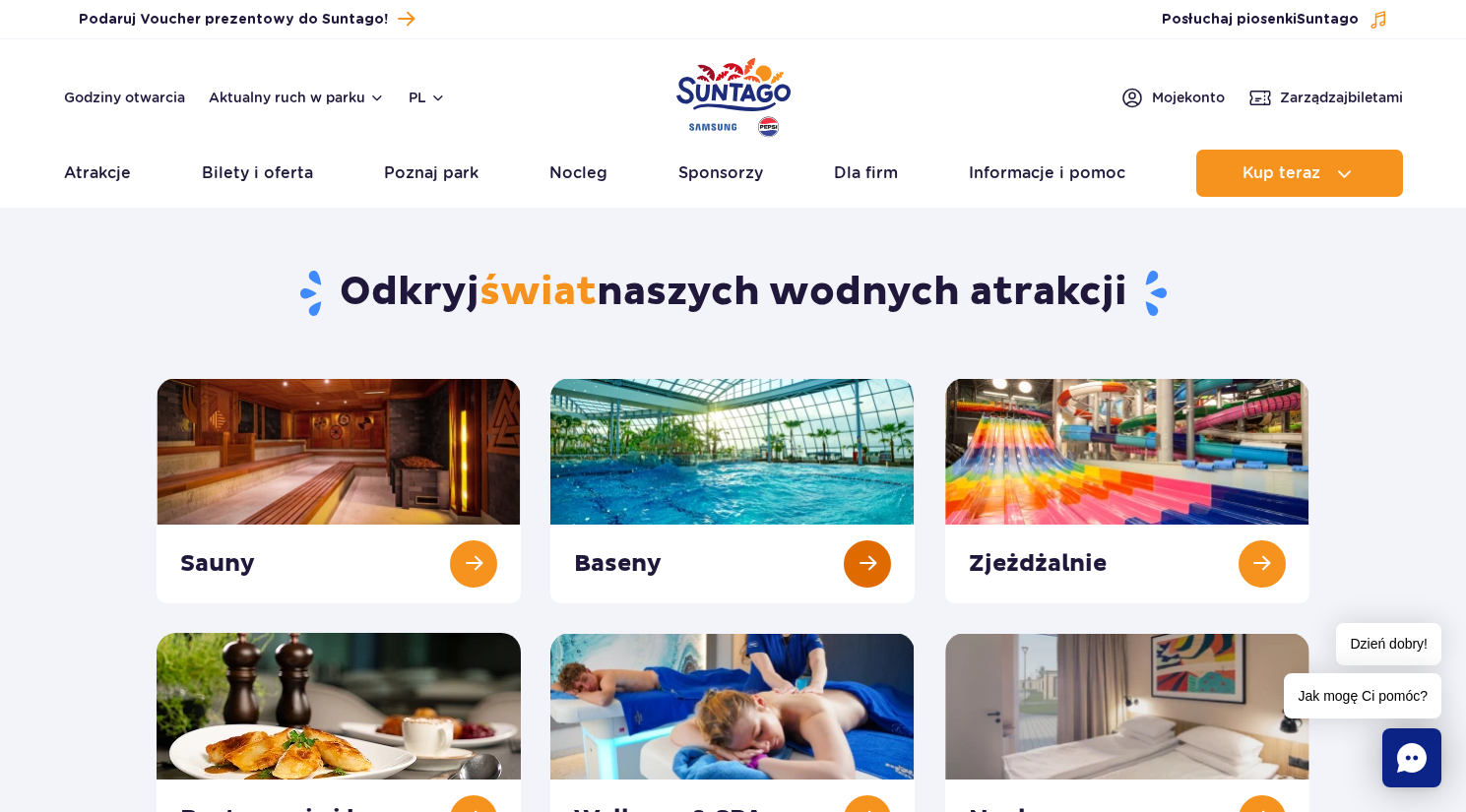 click at bounding box center [733, 490] 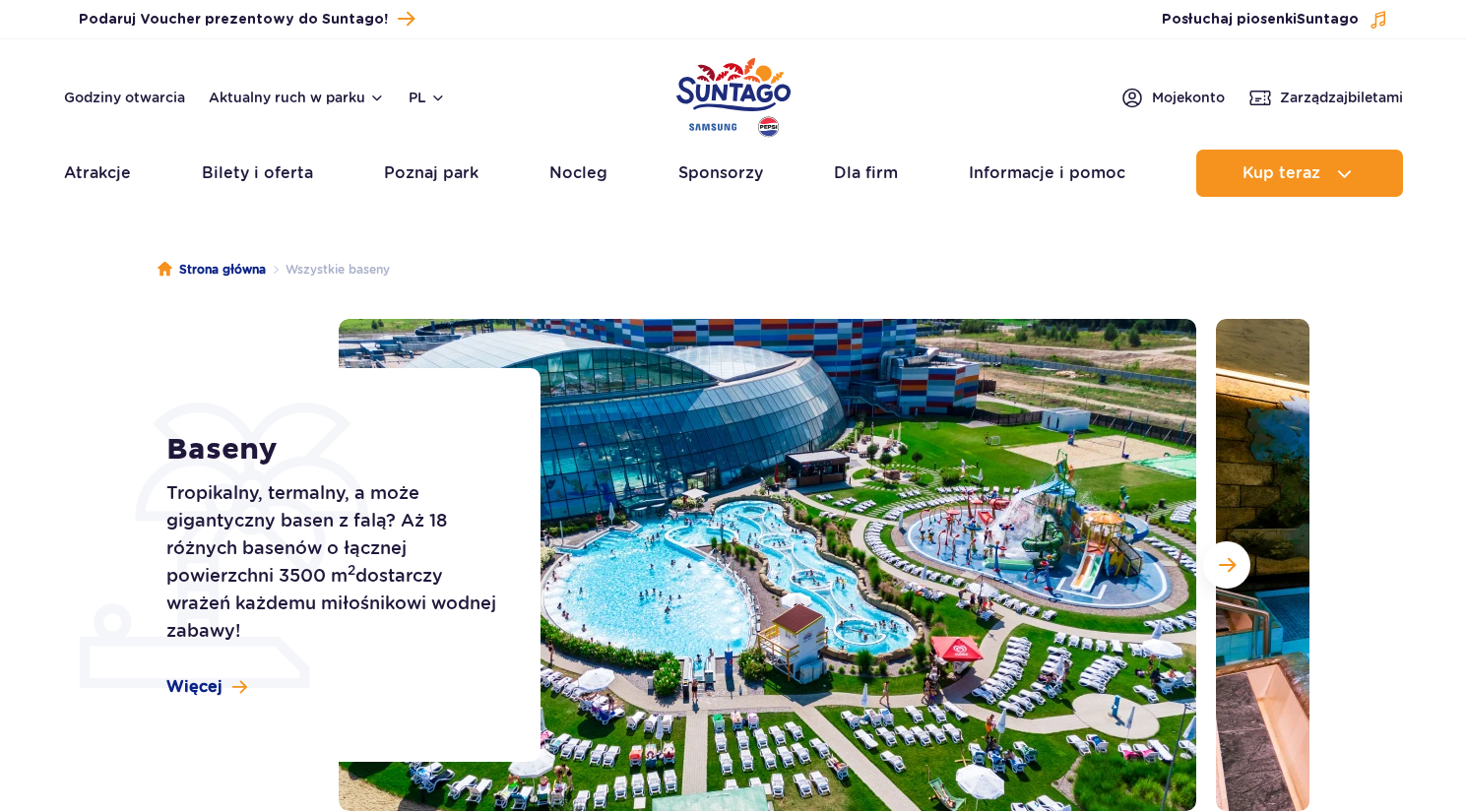 scroll, scrollTop: 0, scrollLeft: 0, axis: both 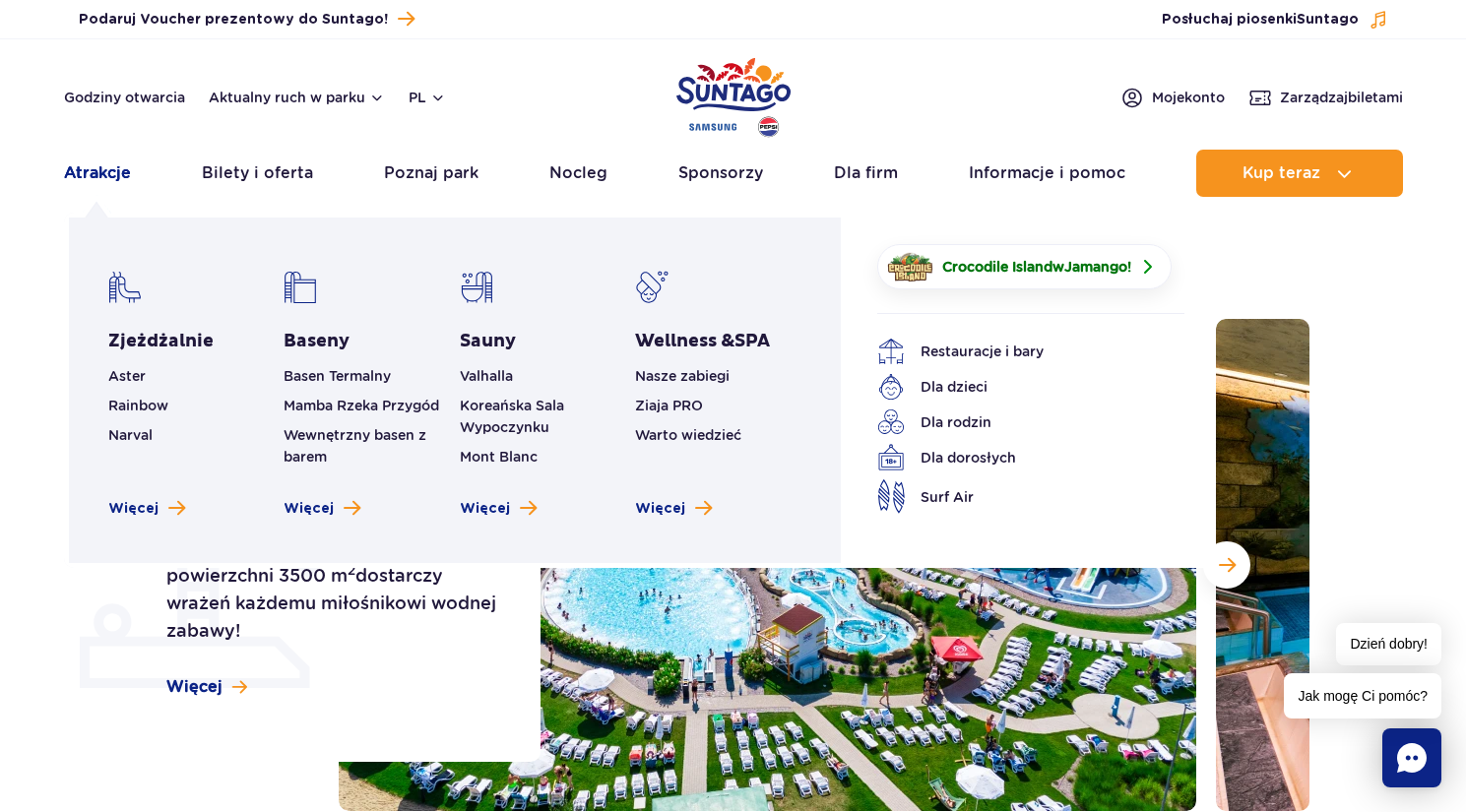 click on "Atrakcje" at bounding box center [97, 173] 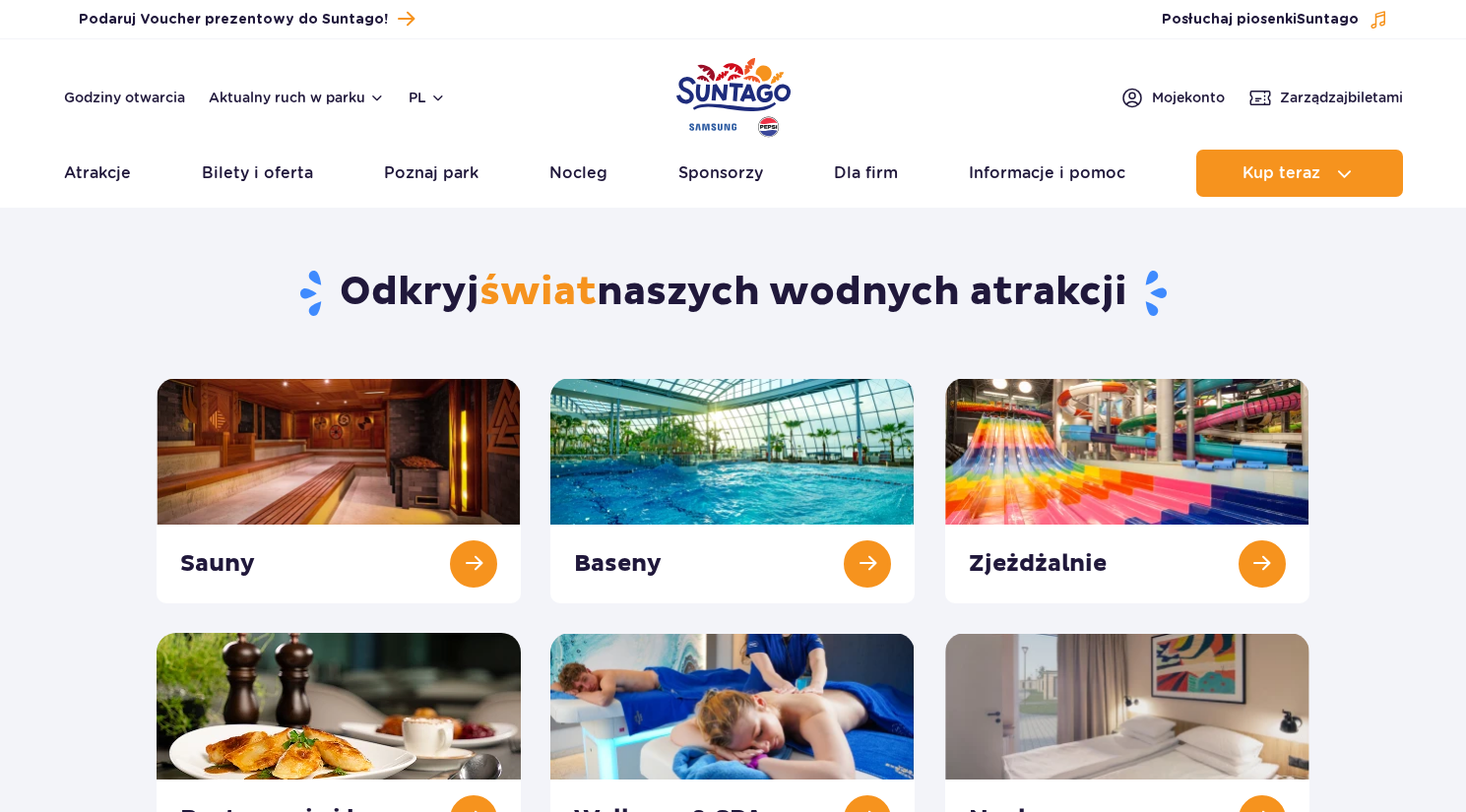 scroll, scrollTop: 0, scrollLeft: 0, axis: both 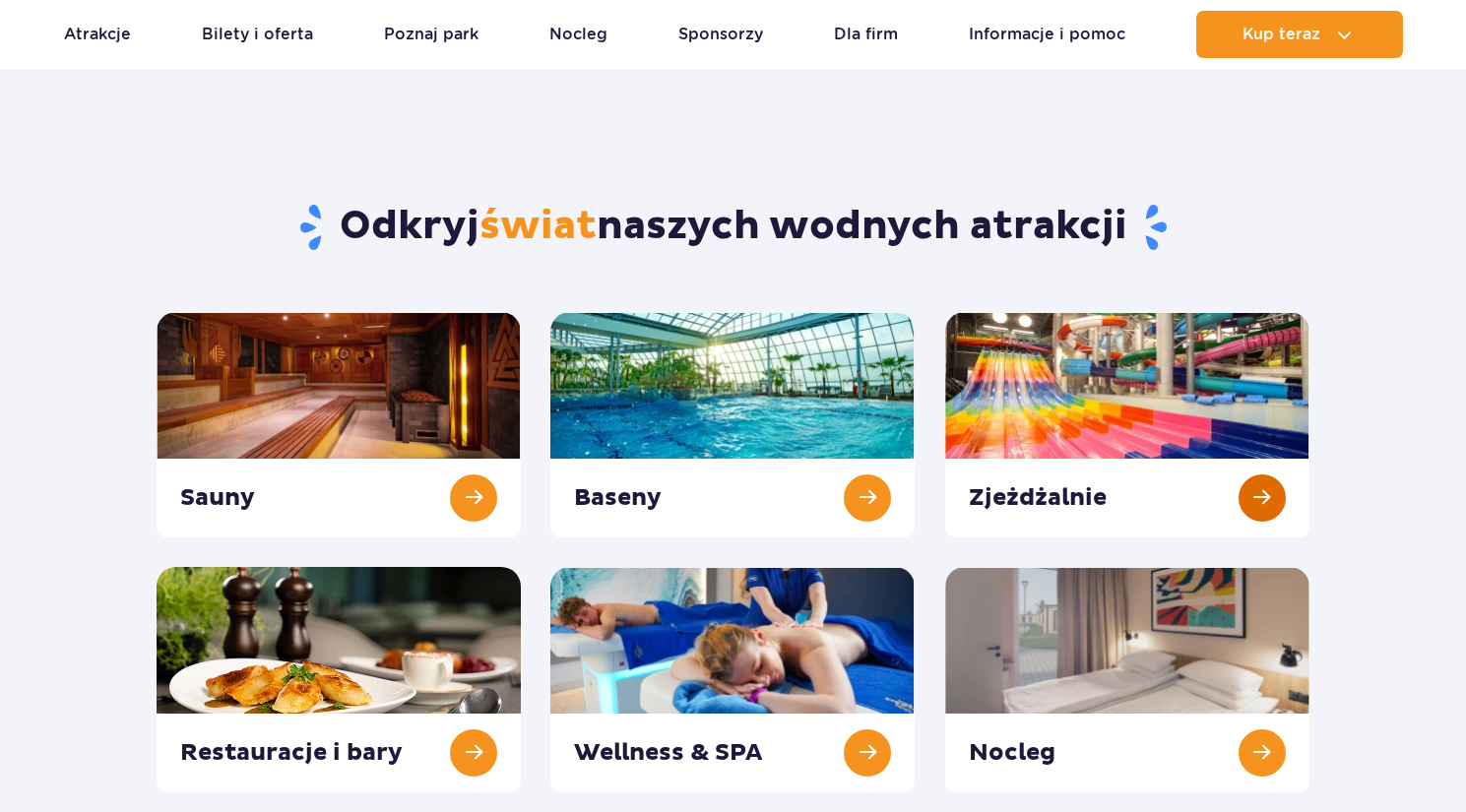 click at bounding box center [1127, 424] 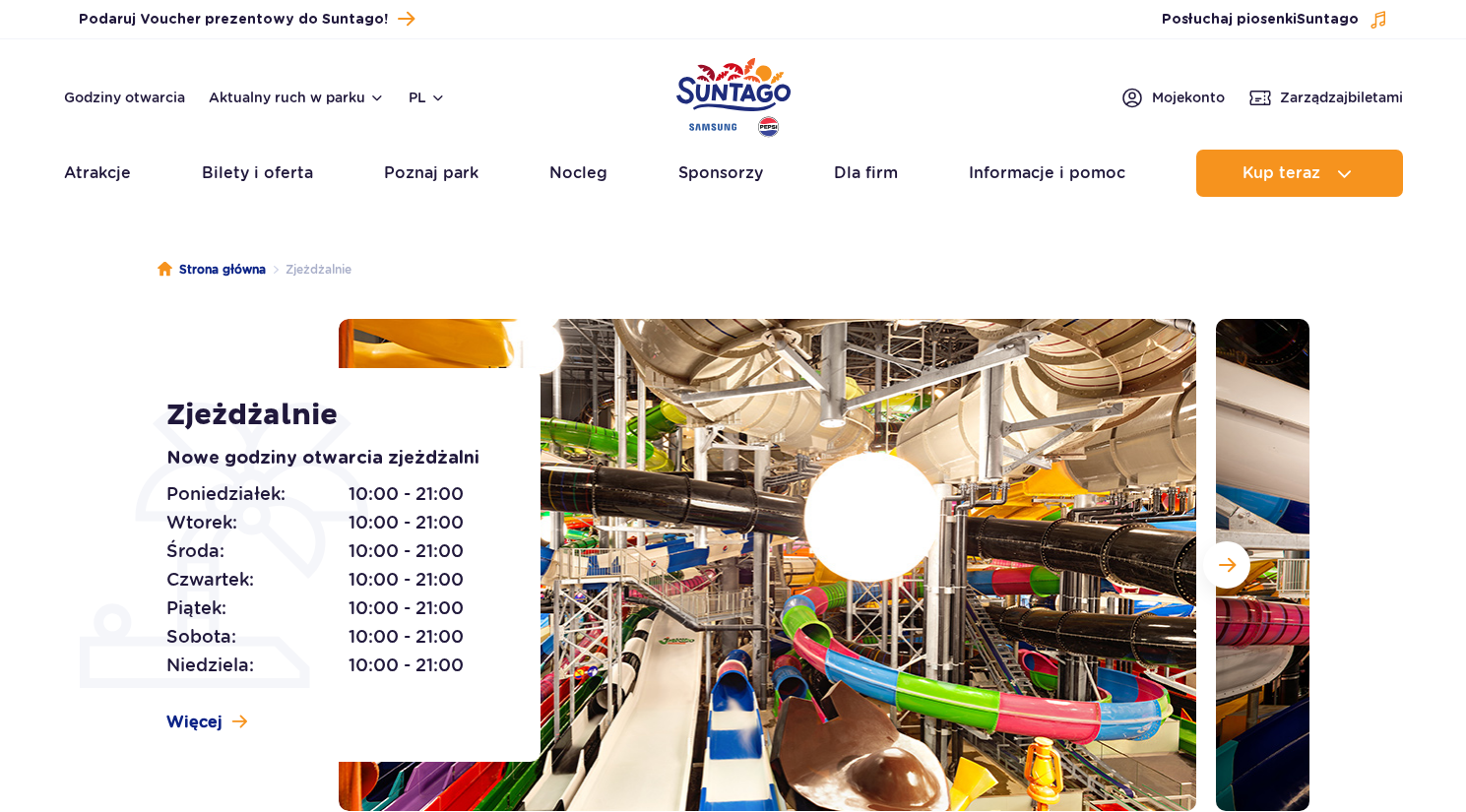 scroll, scrollTop: 0, scrollLeft: 0, axis: both 